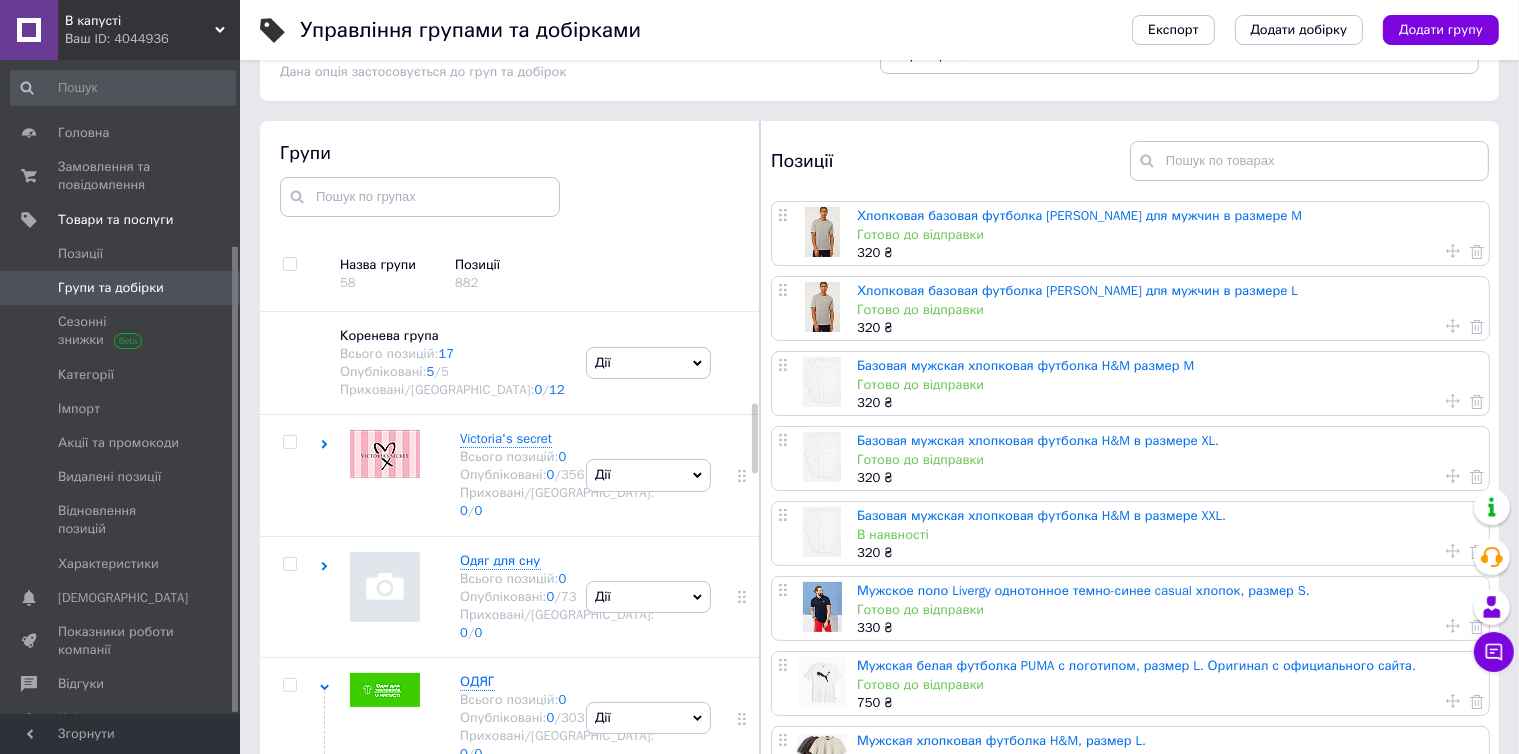 scroll, scrollTop: 72, scrollLeft: 0, axis: vertical 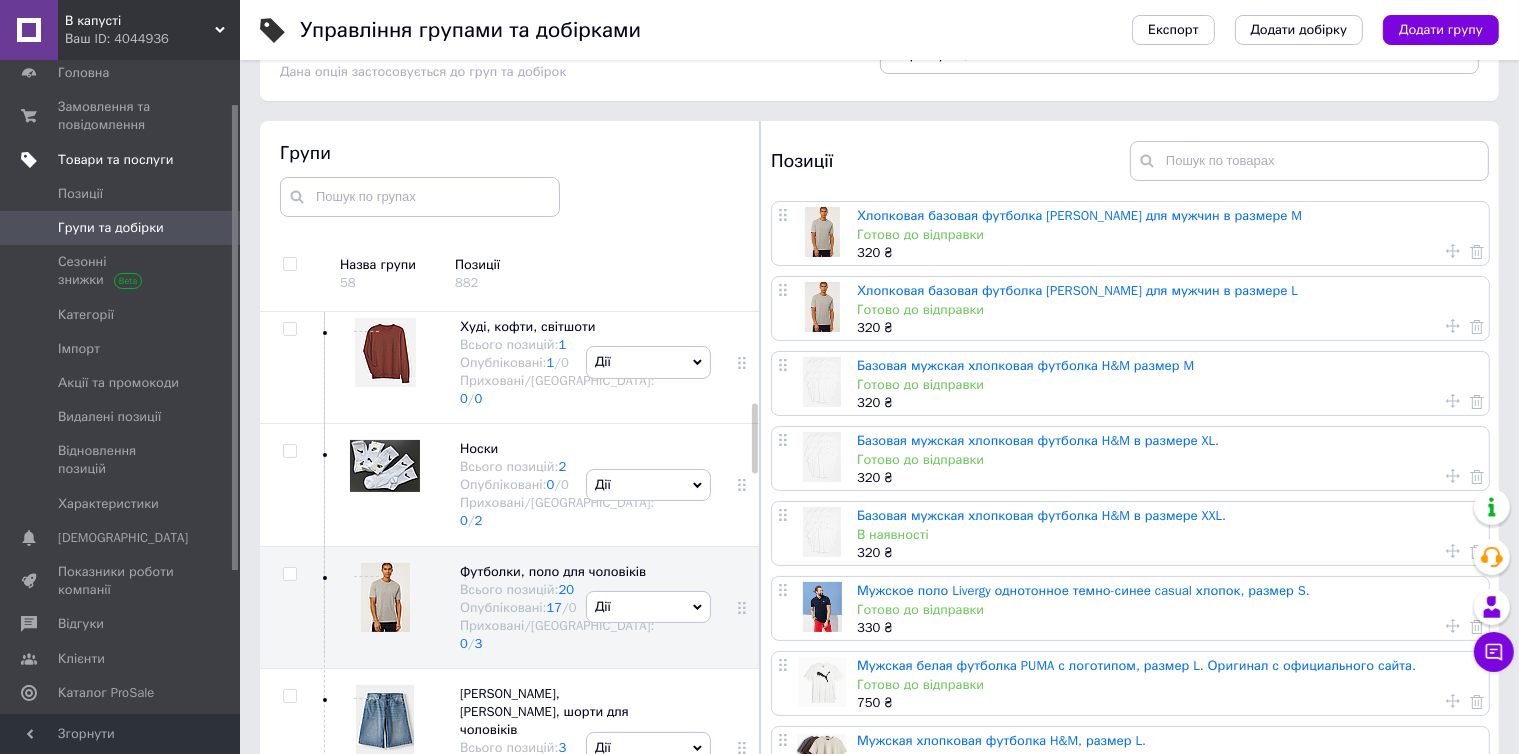 click on "Товари та послуги" at bounding box center (115, 160) 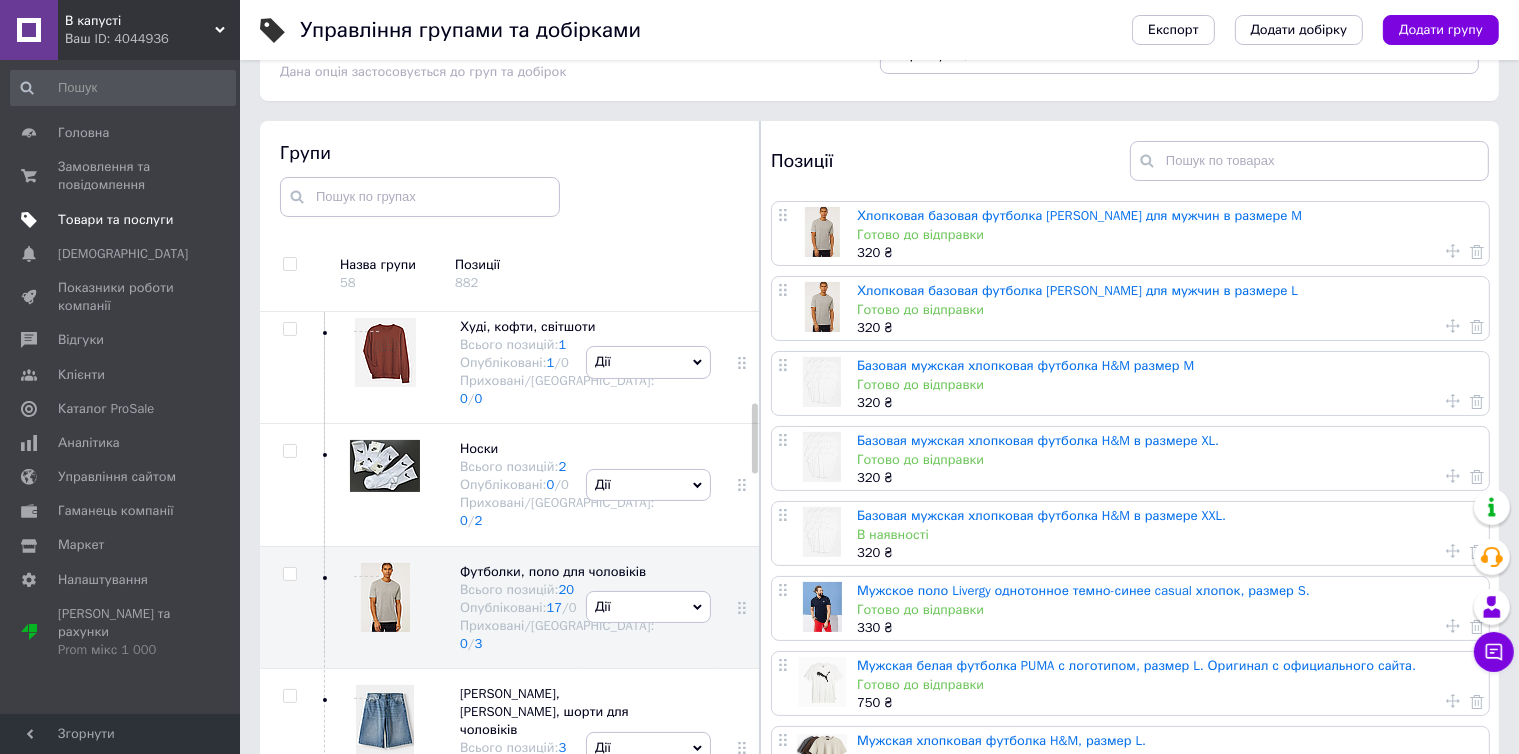 click on "Товари та послуги" at bounding box center [115, 220] 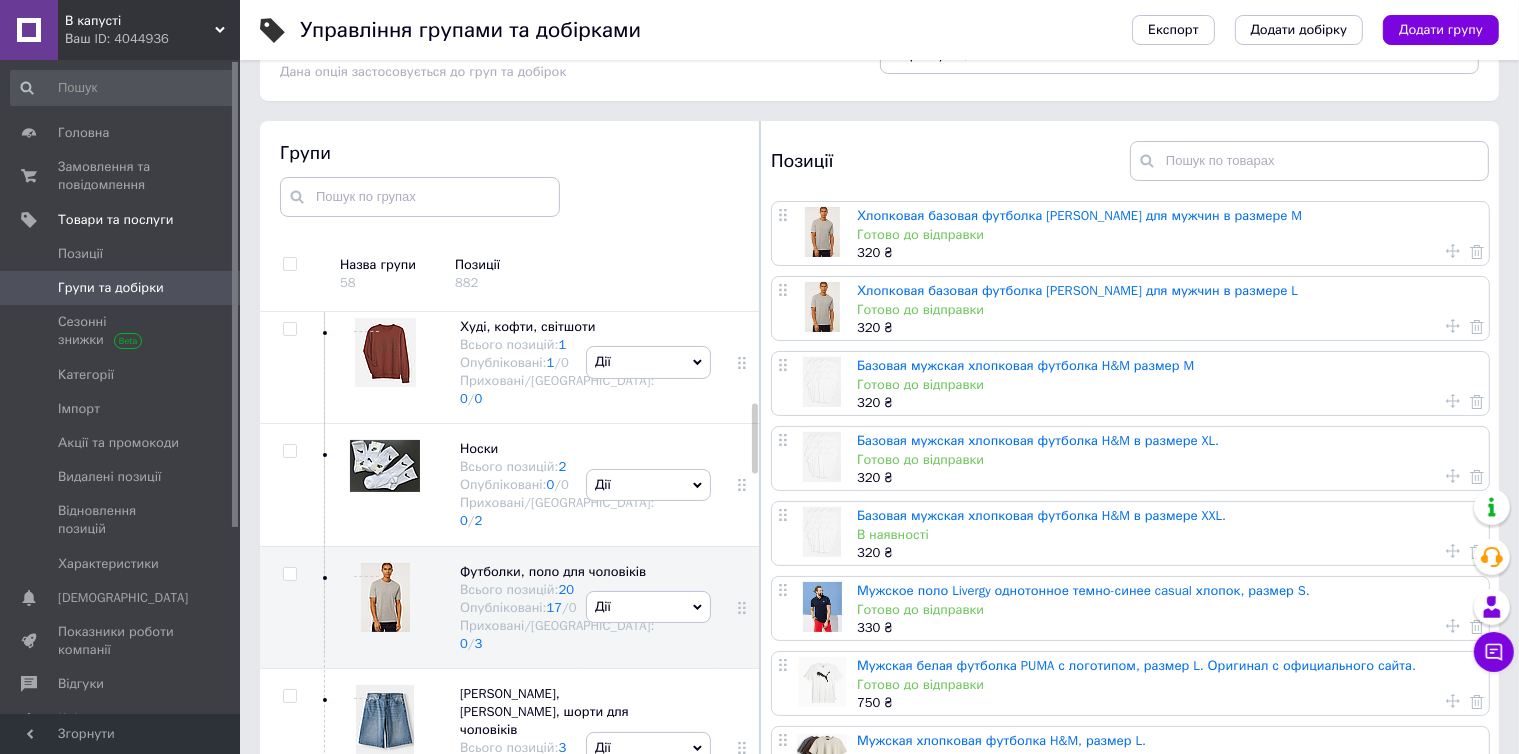 click on "Групи та добірки" at bounding box center (111, 288) 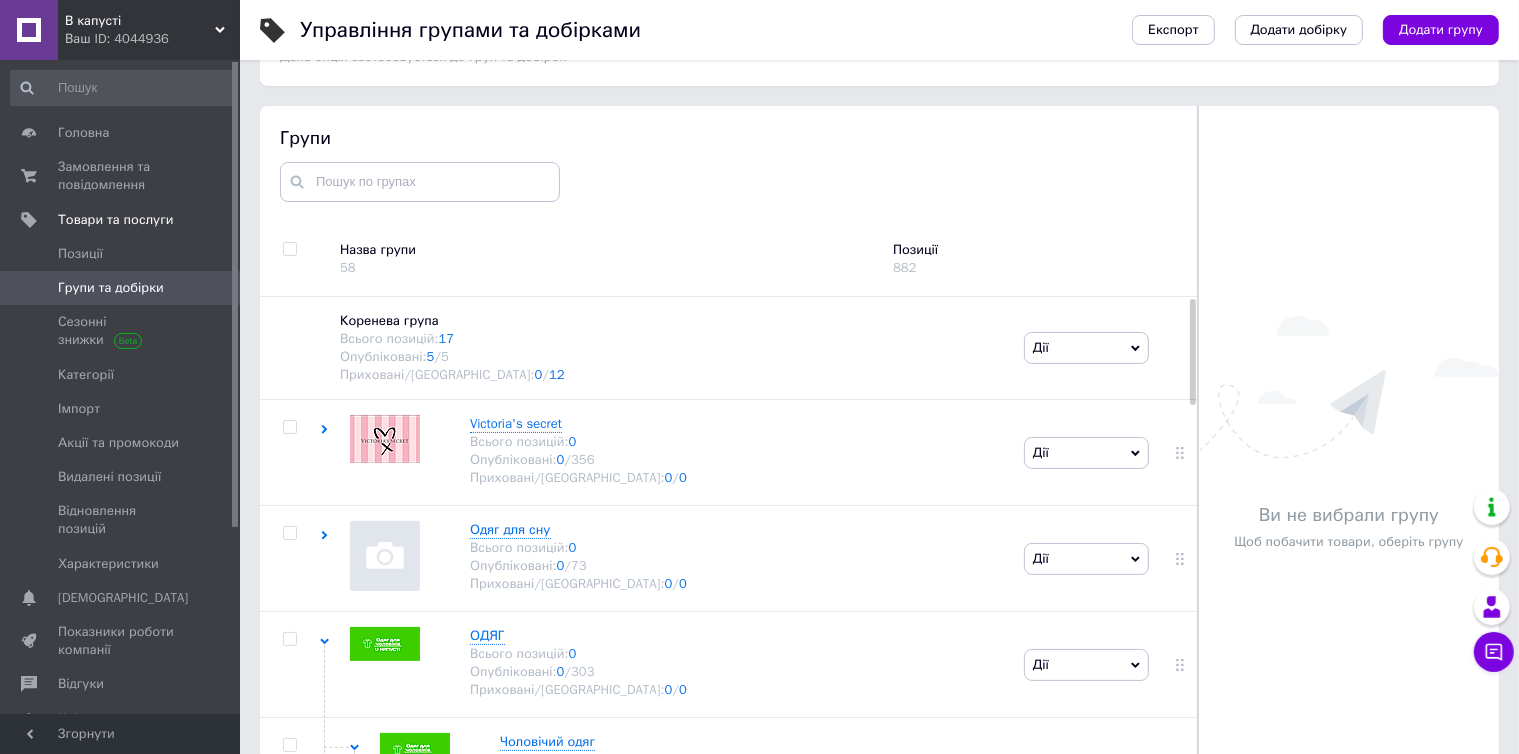 scroll, scrollTop: 113, scrollLeft: 0, axis: vertical 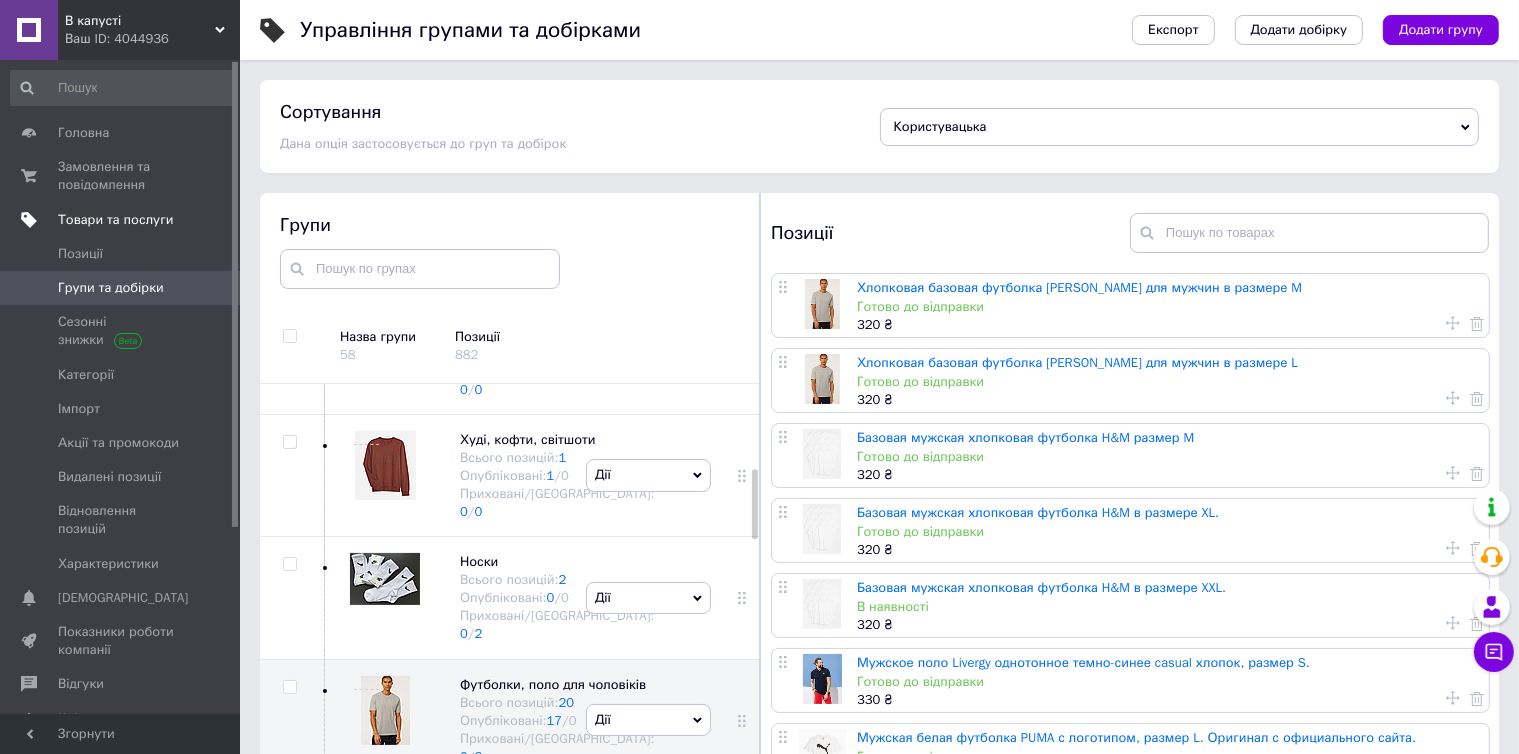 click on "Товари та послуги" at bounding box center [123, 220] 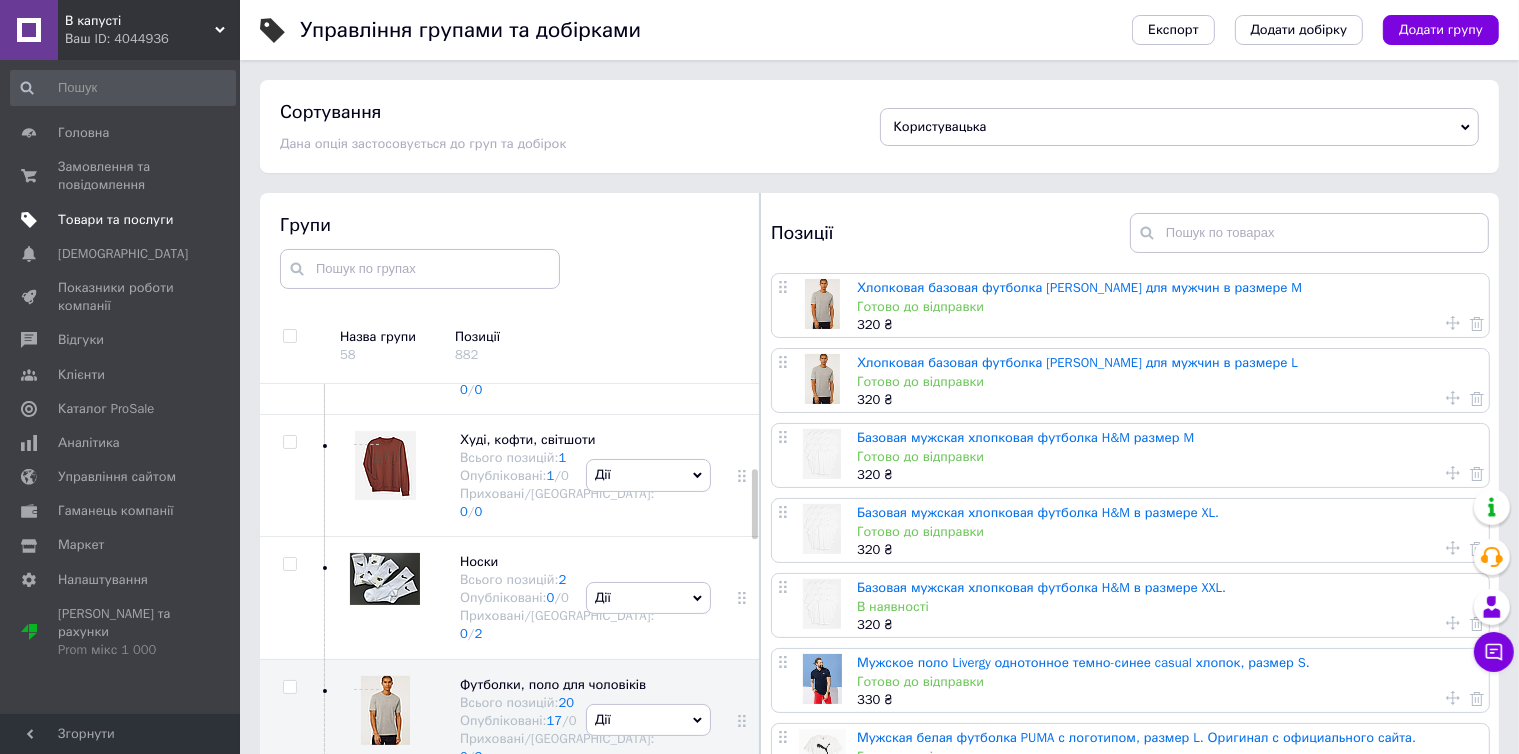 click on "Товари та послуги" at bounding box center (115, 220) 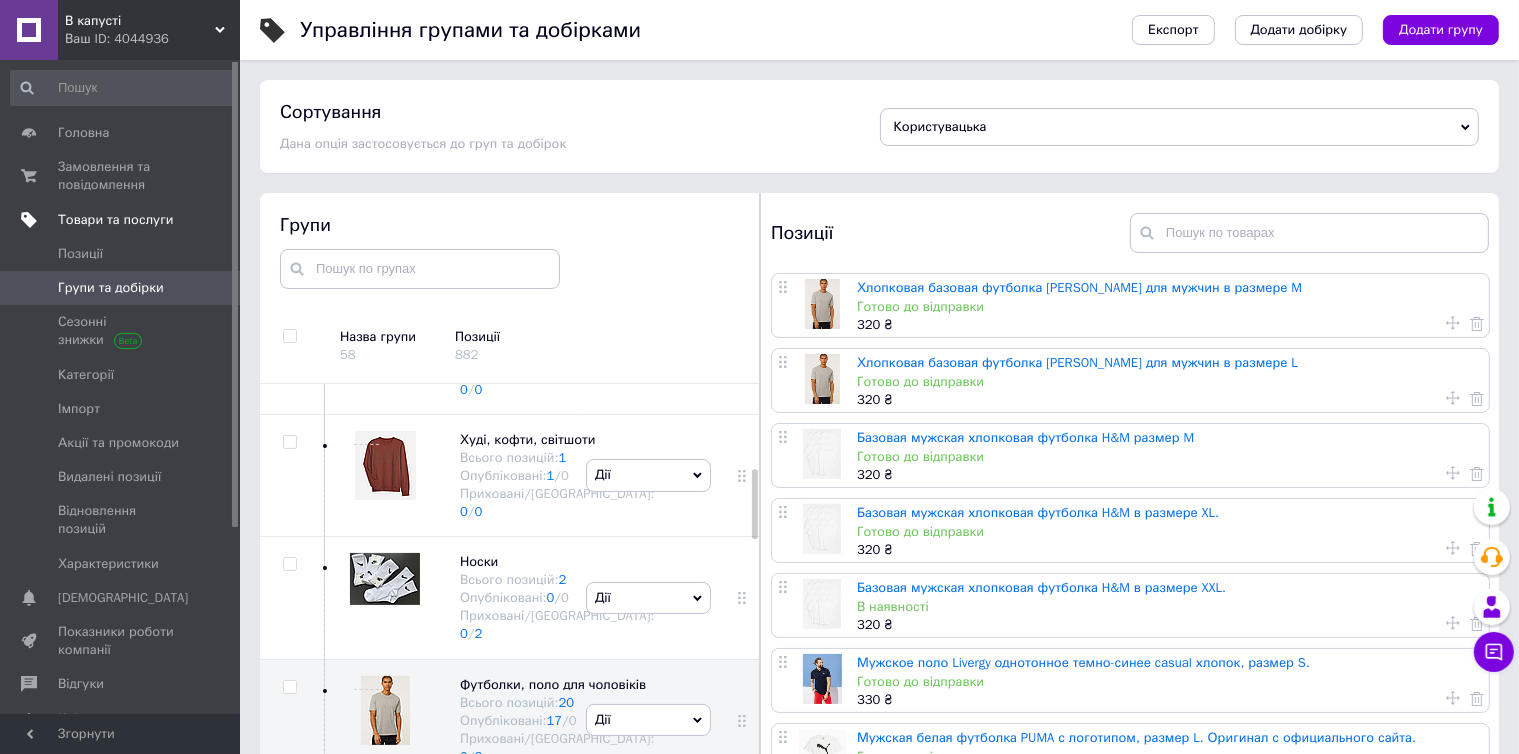 click on "Товари та послуги" at bounding box center [115, 220] 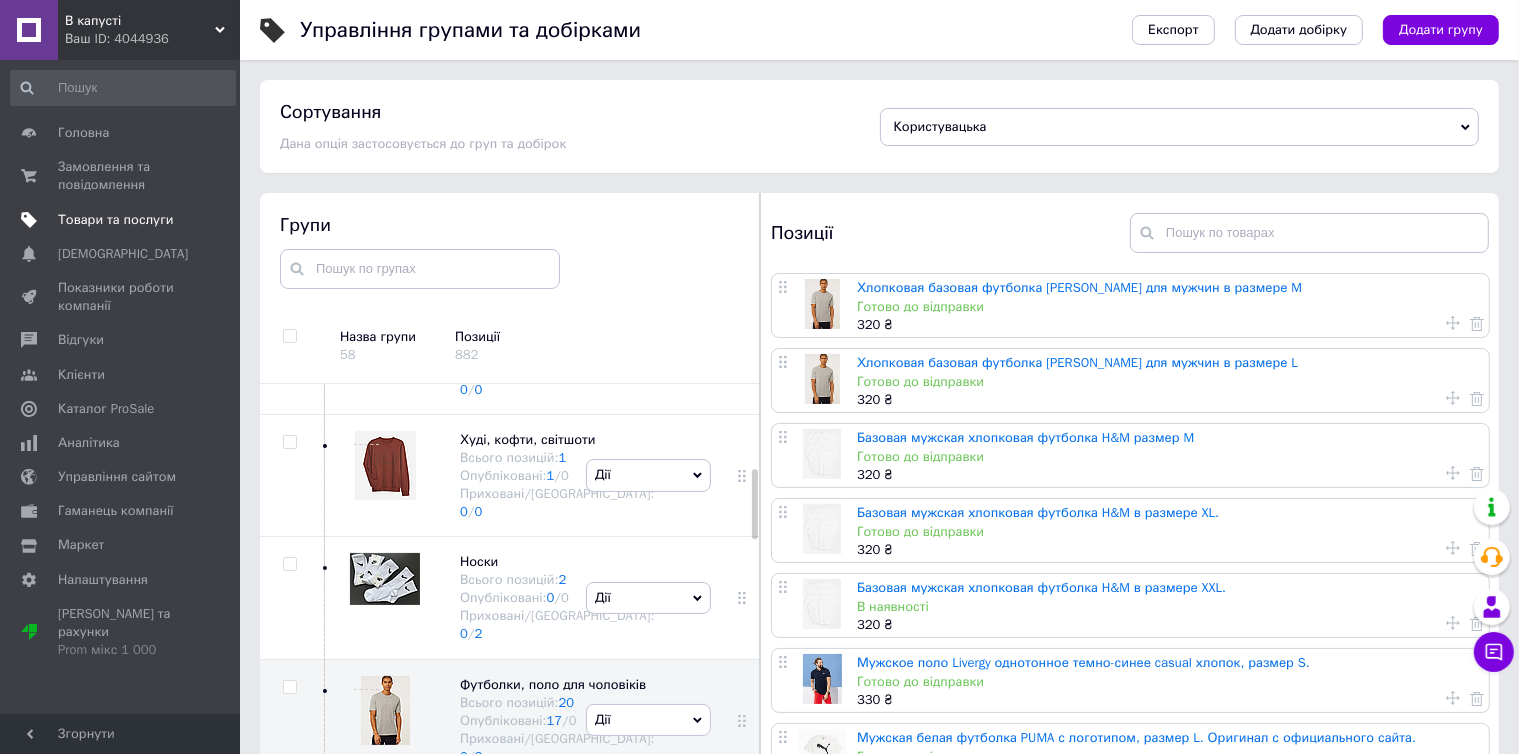 click on "Товари та послуги" at bounding box center (115, 220) 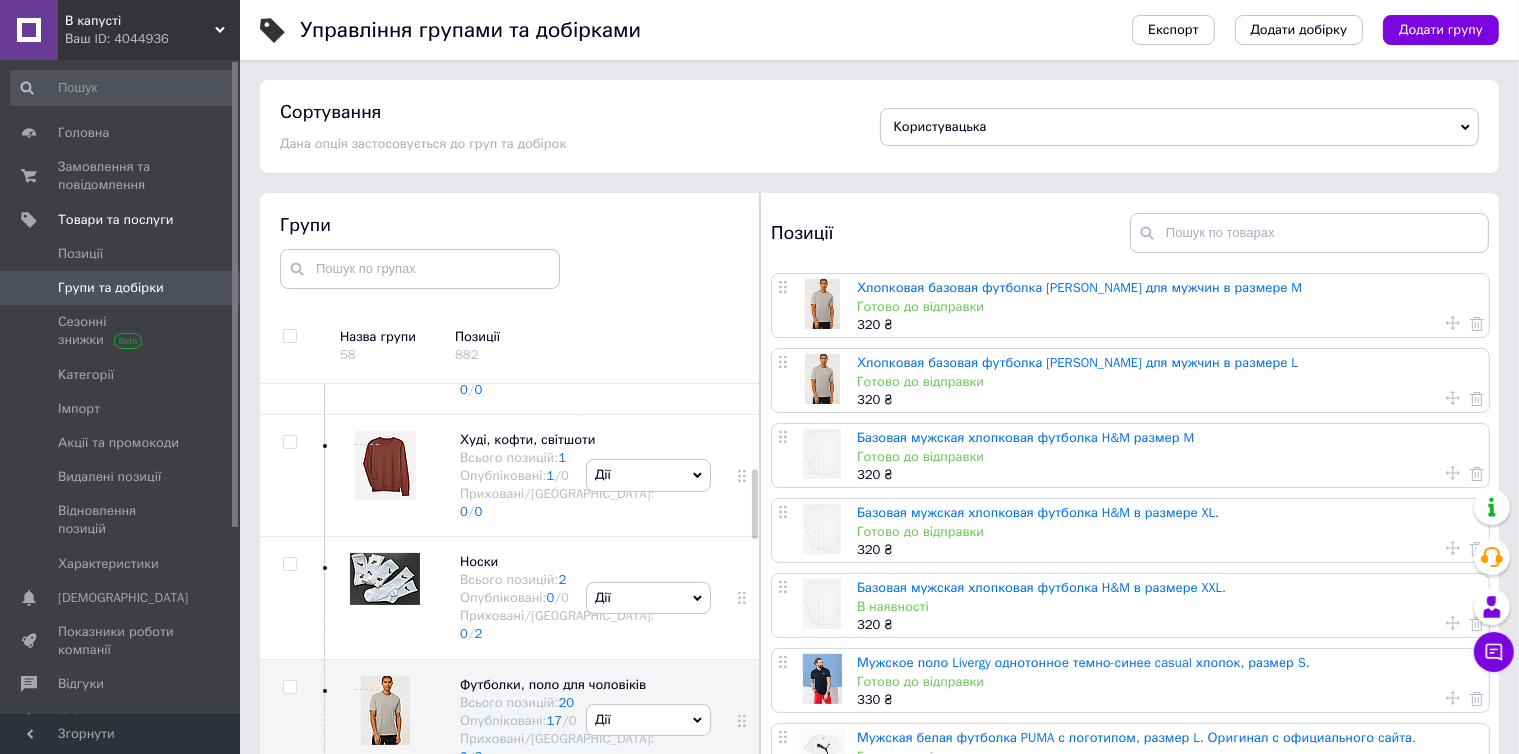 click on "Групи та добірки" at bounding box center (111, 288) 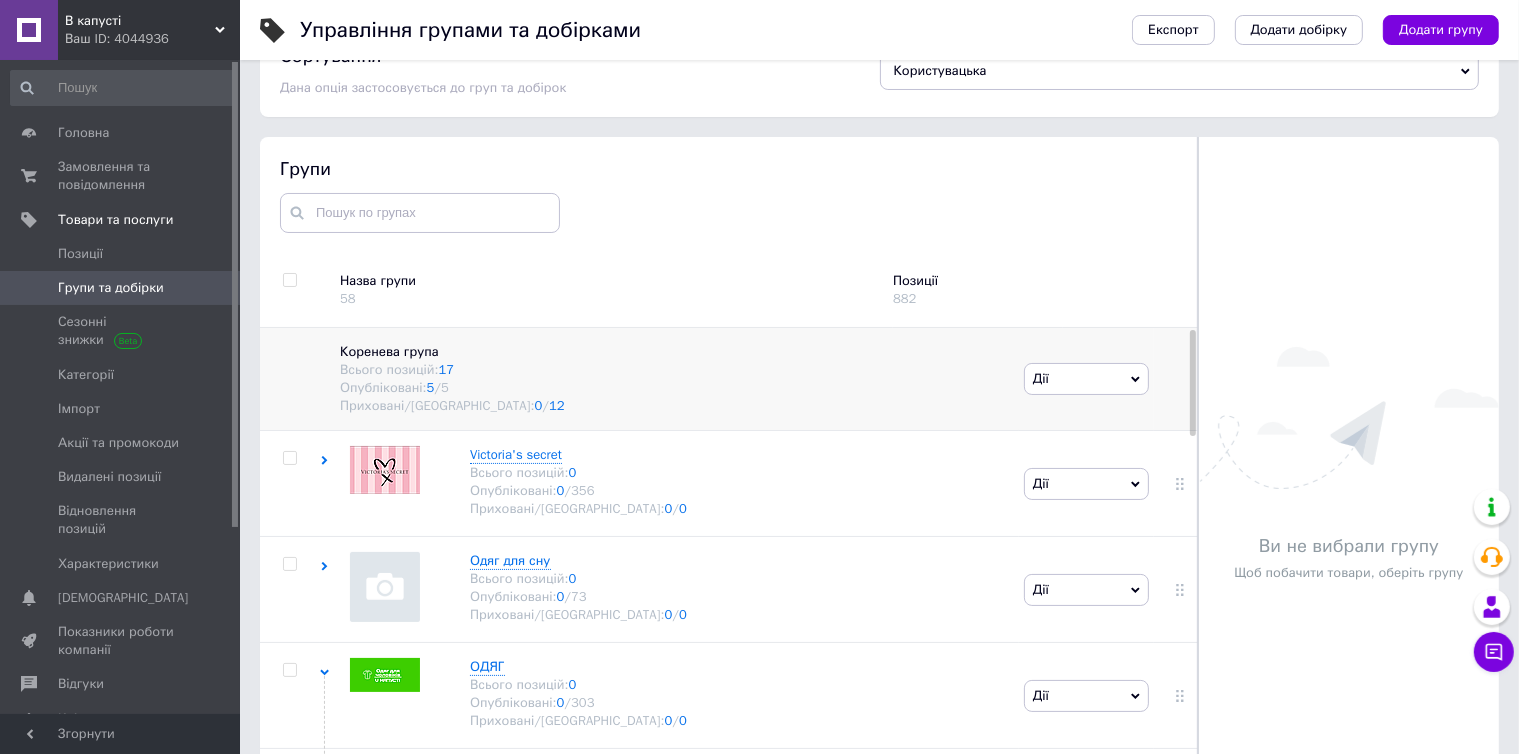 scroll, scrollTop: 113, scrollLeft: 0, axis: vertical 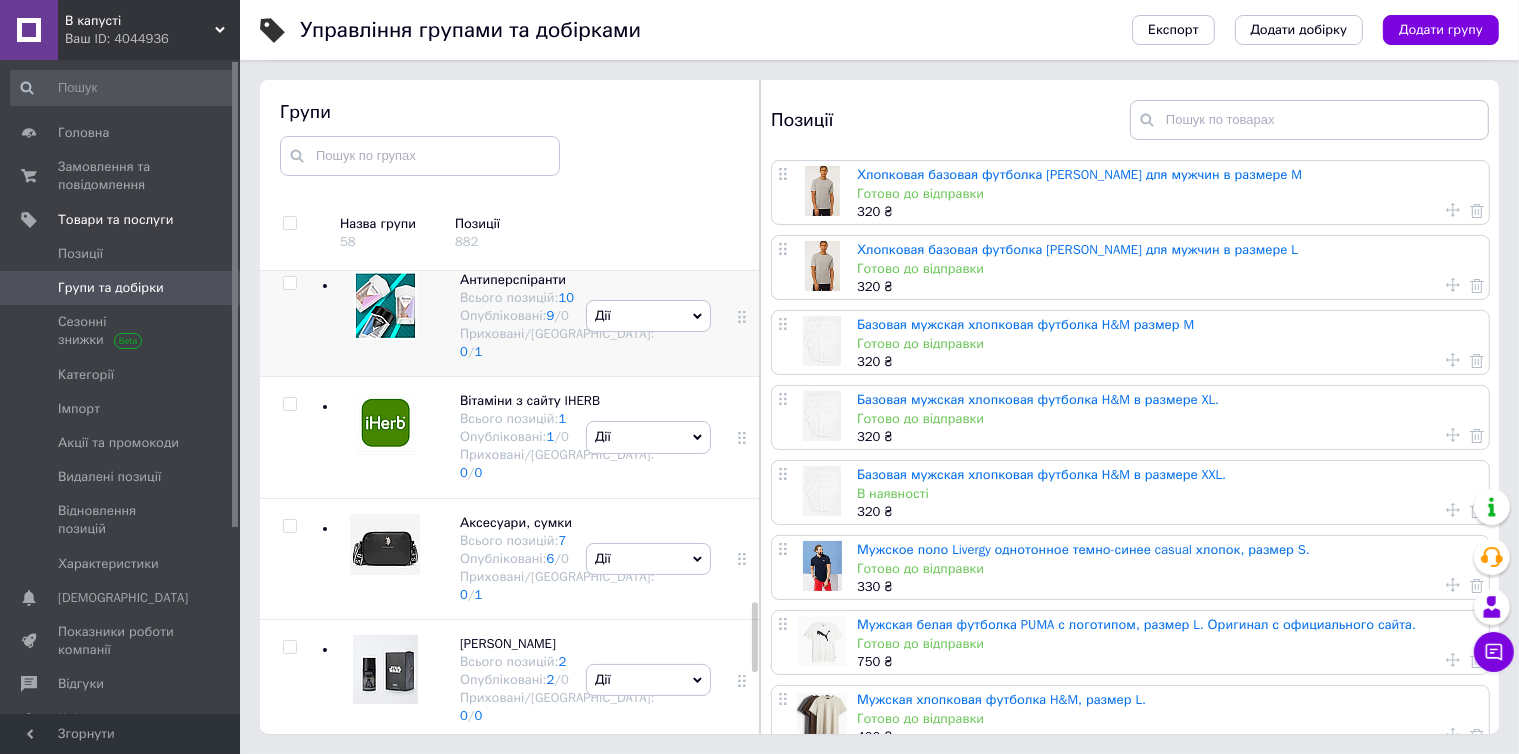 click at bounding box center [385, 305] 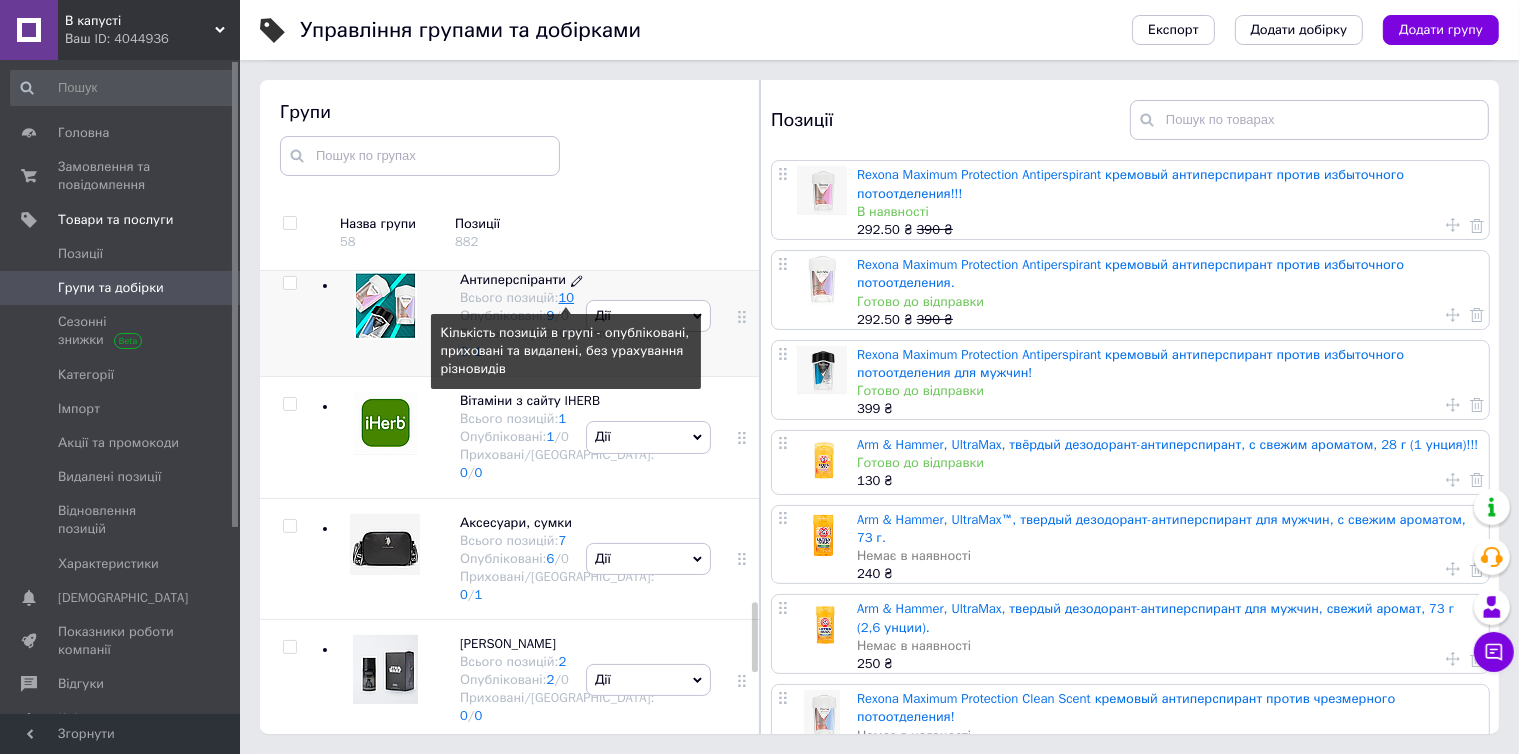 click on "10" at bounding box center [567, 297] 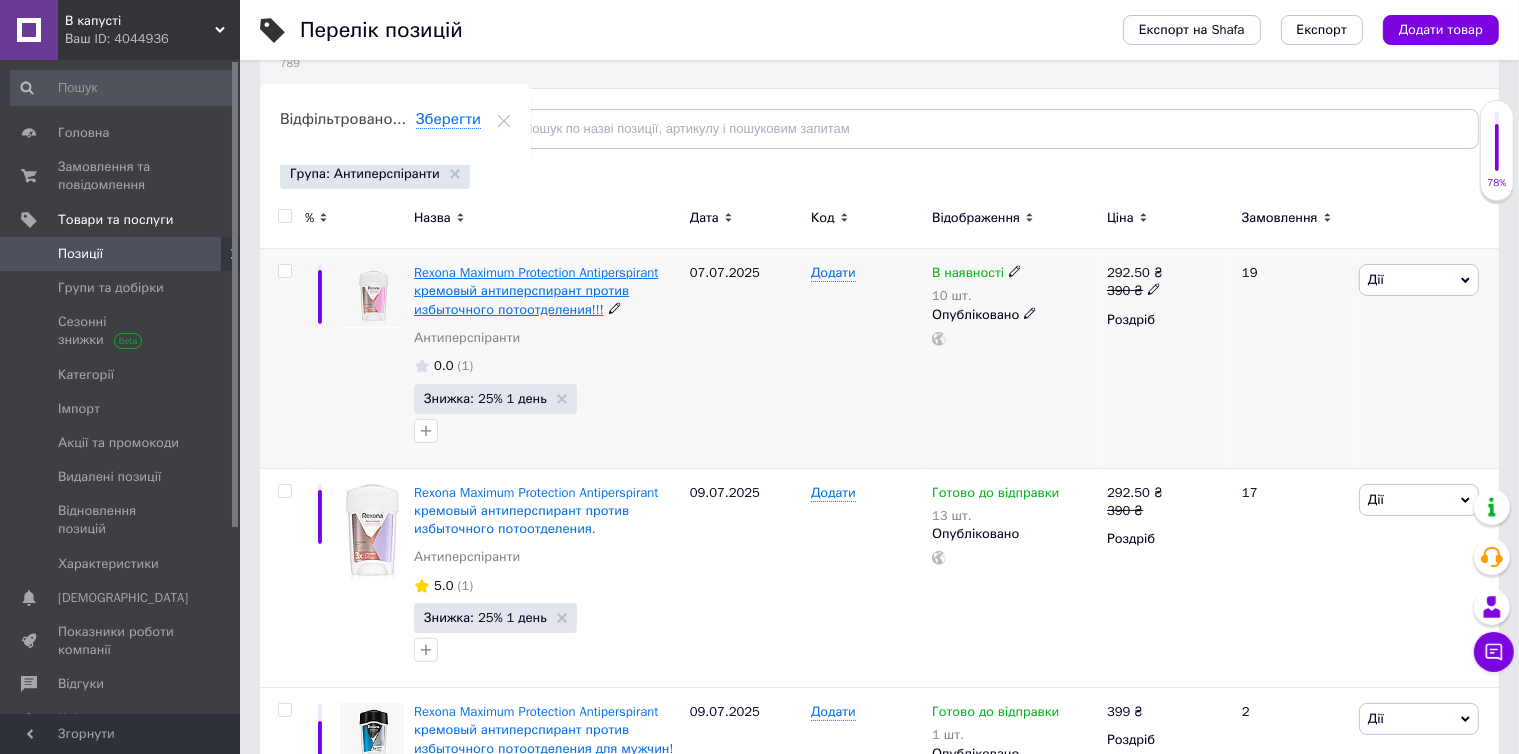 scroll, scrollTop: 200, scrollLeft: 0, axis: vertical 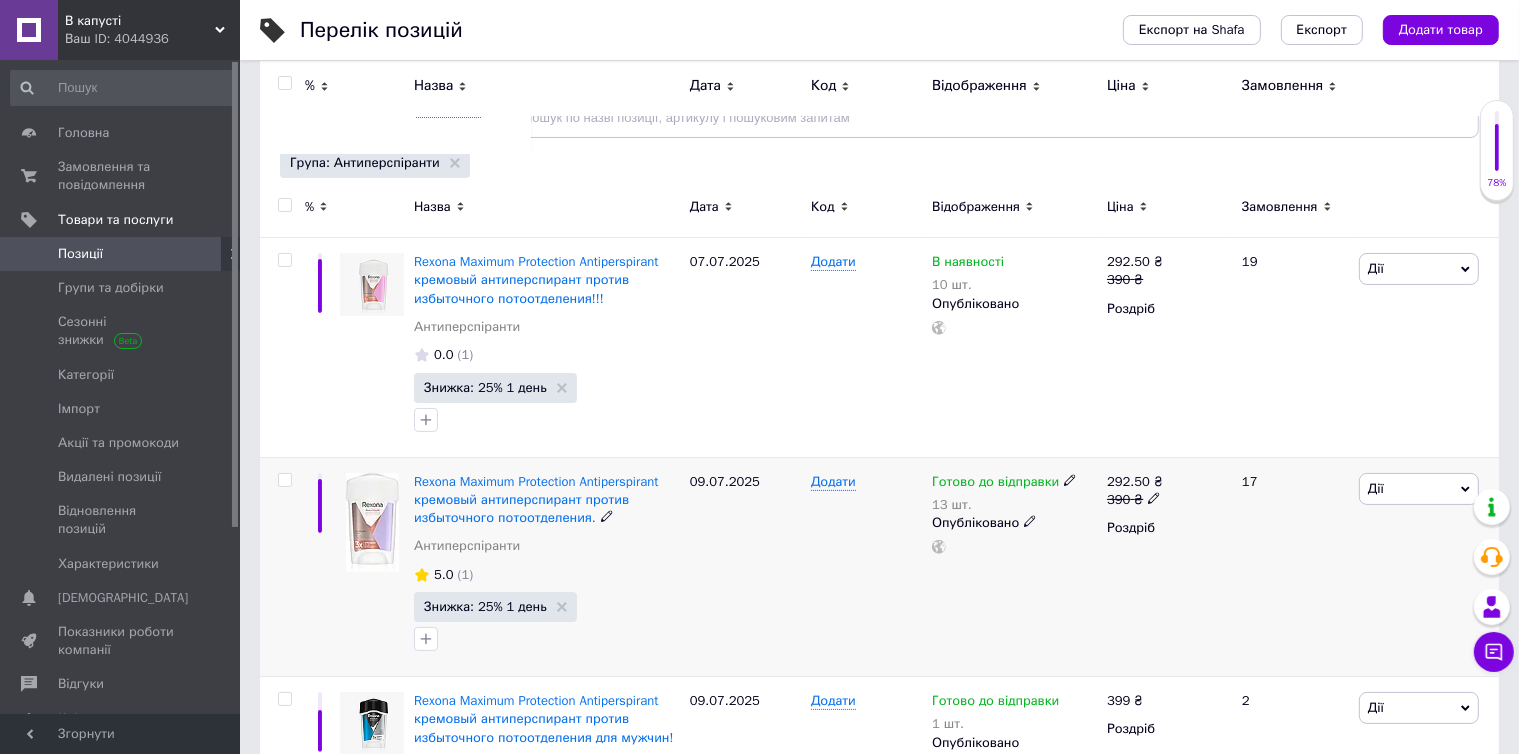 click on "Дії" at bounding box center (1419, 489) 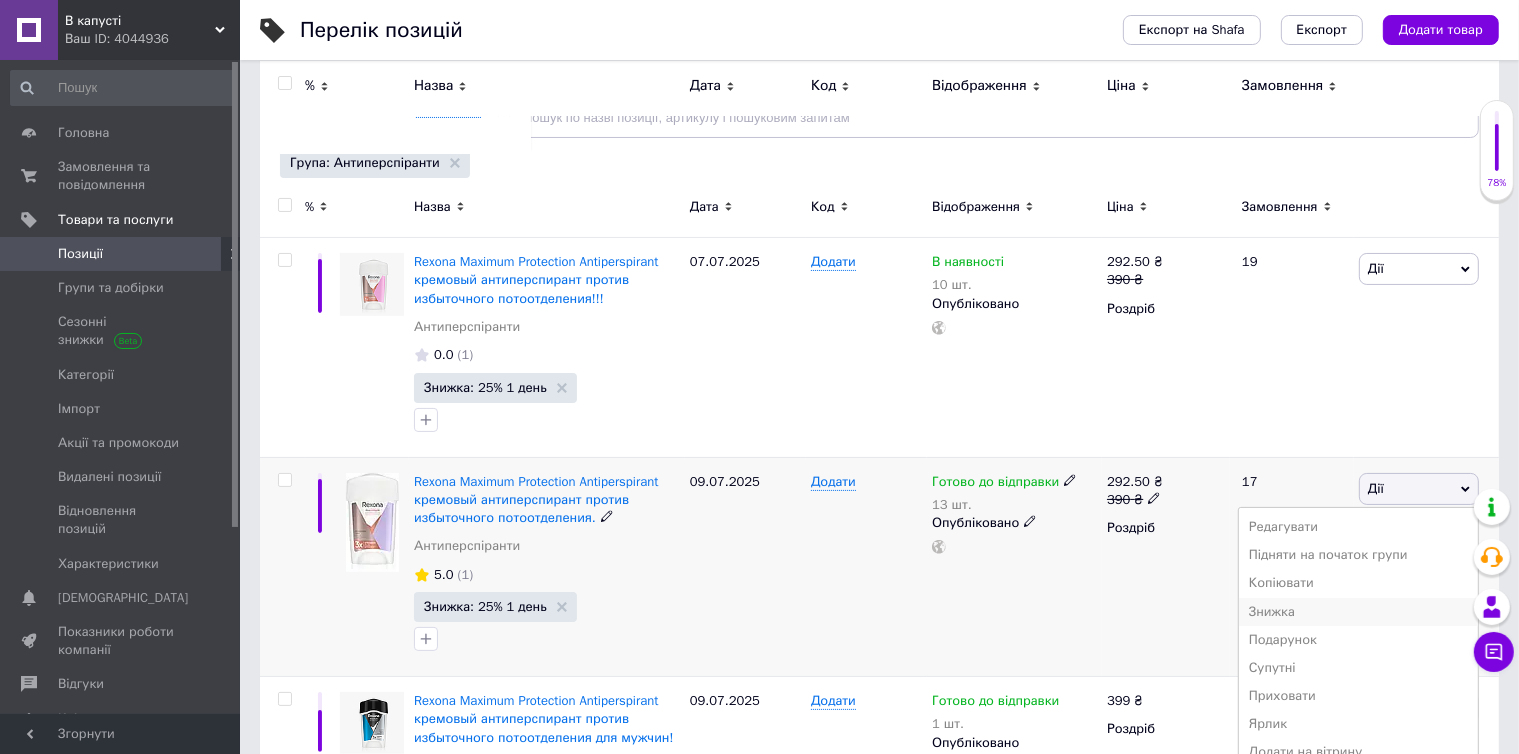 click on "Знижка" at bounding box center (1358, 612) 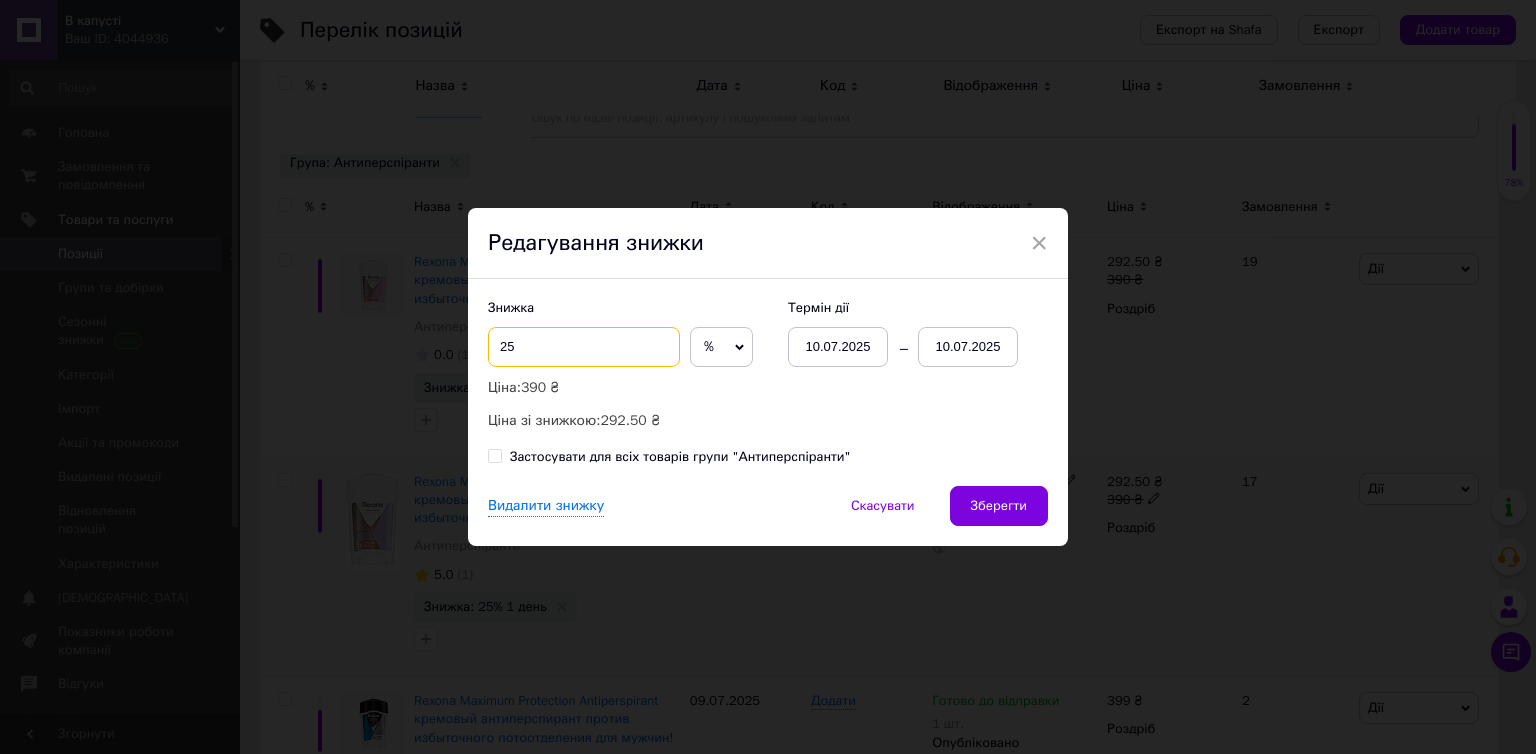 drag, startPoint x: 600, startPoint y: 355, endPoint x: 488, endPoint y: 345, distance: 112.44554 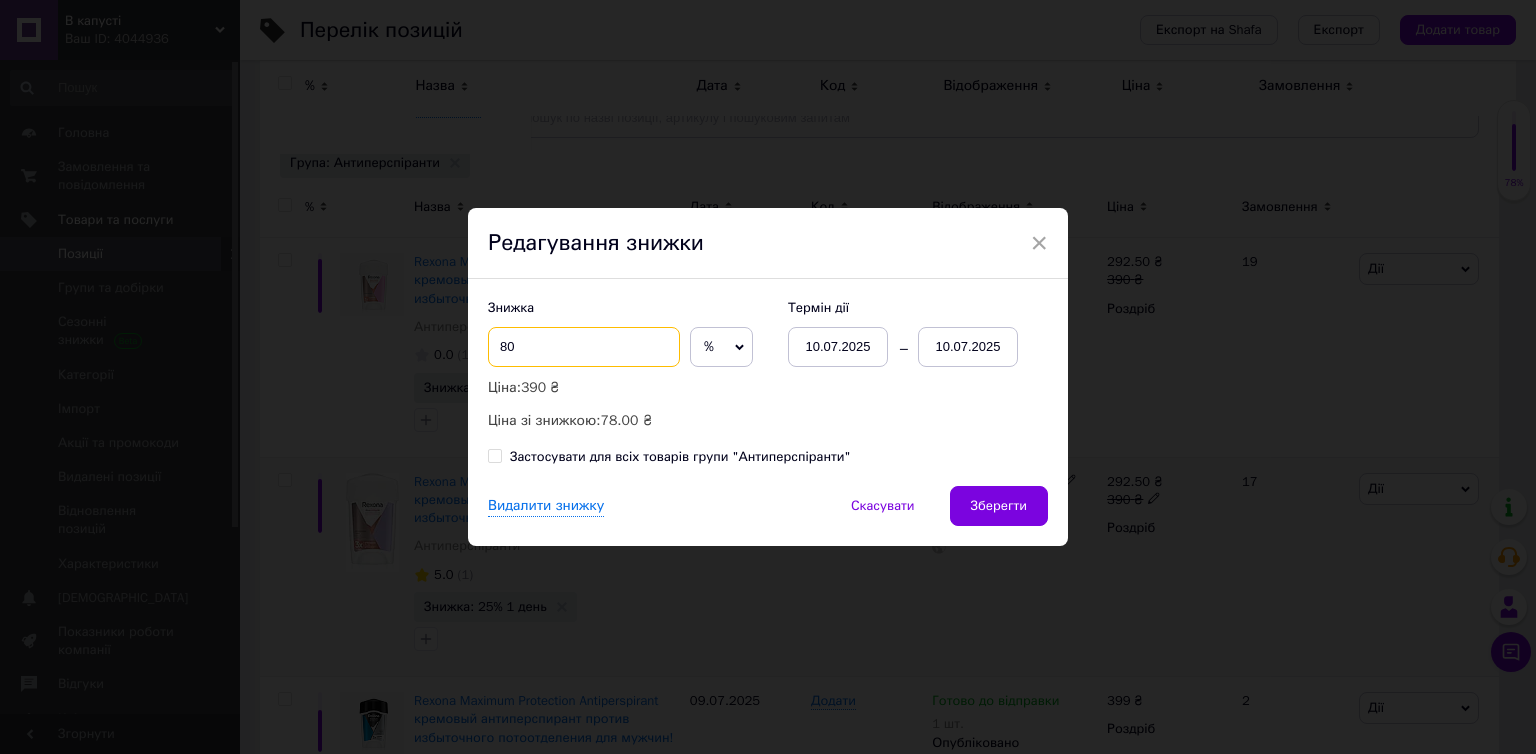type on "8" 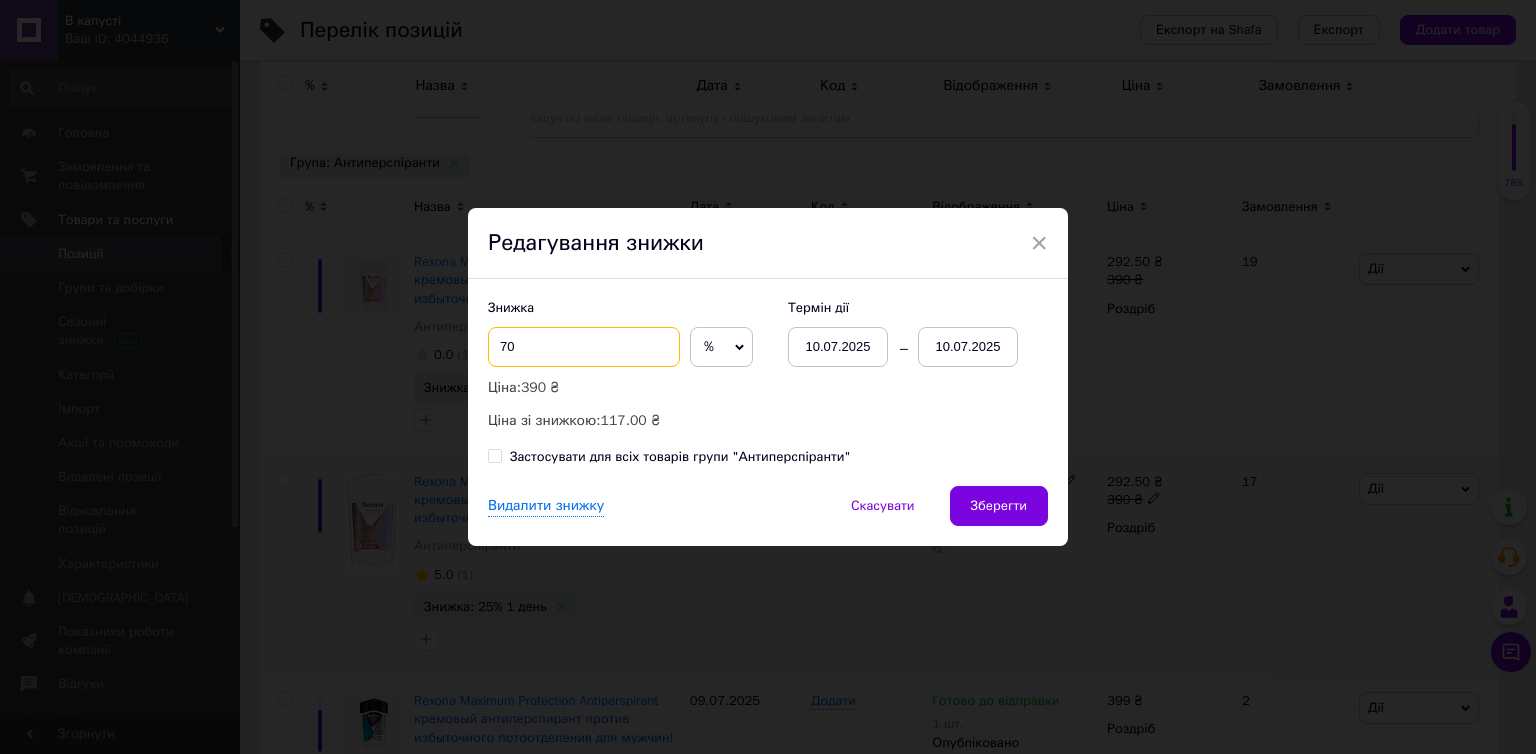 type on "7" 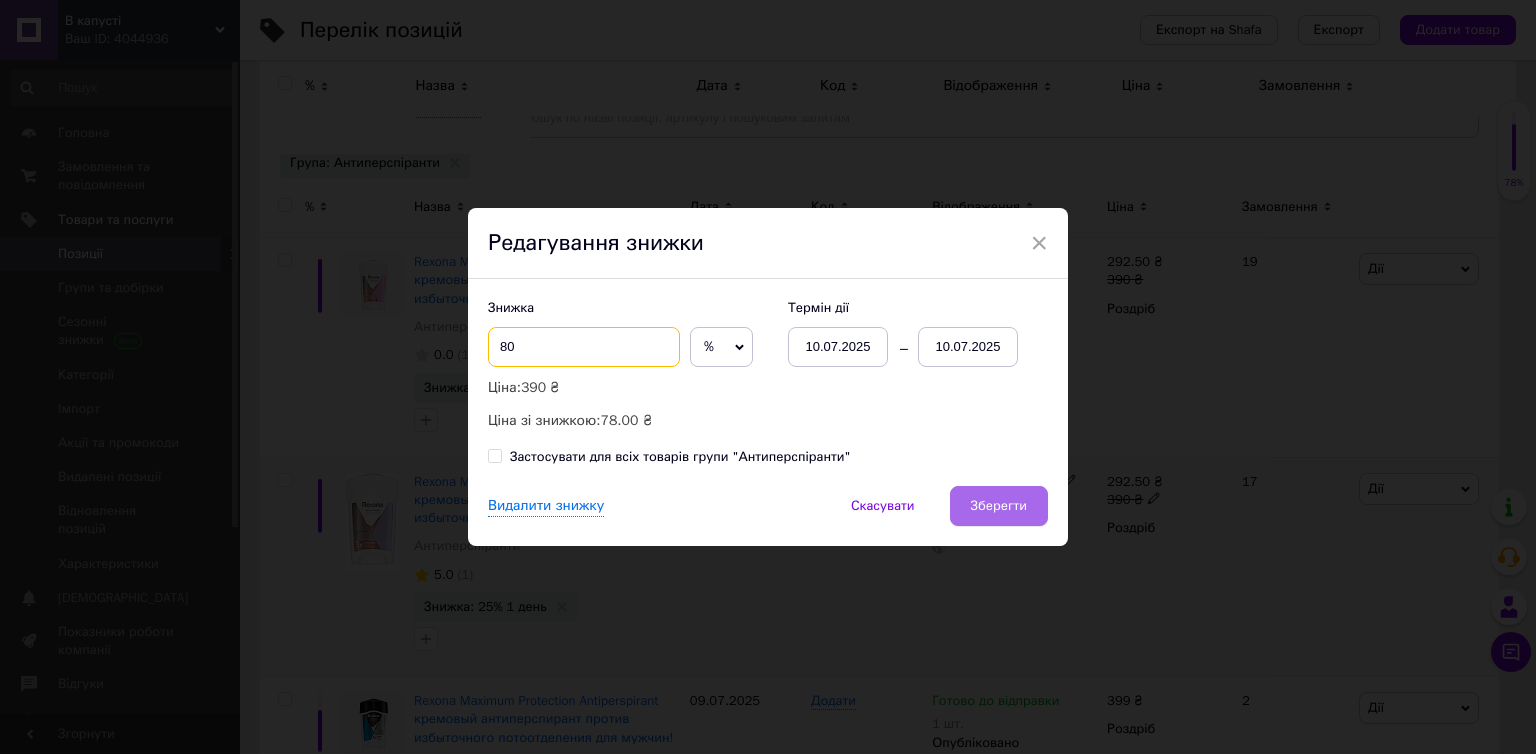 type on "80" 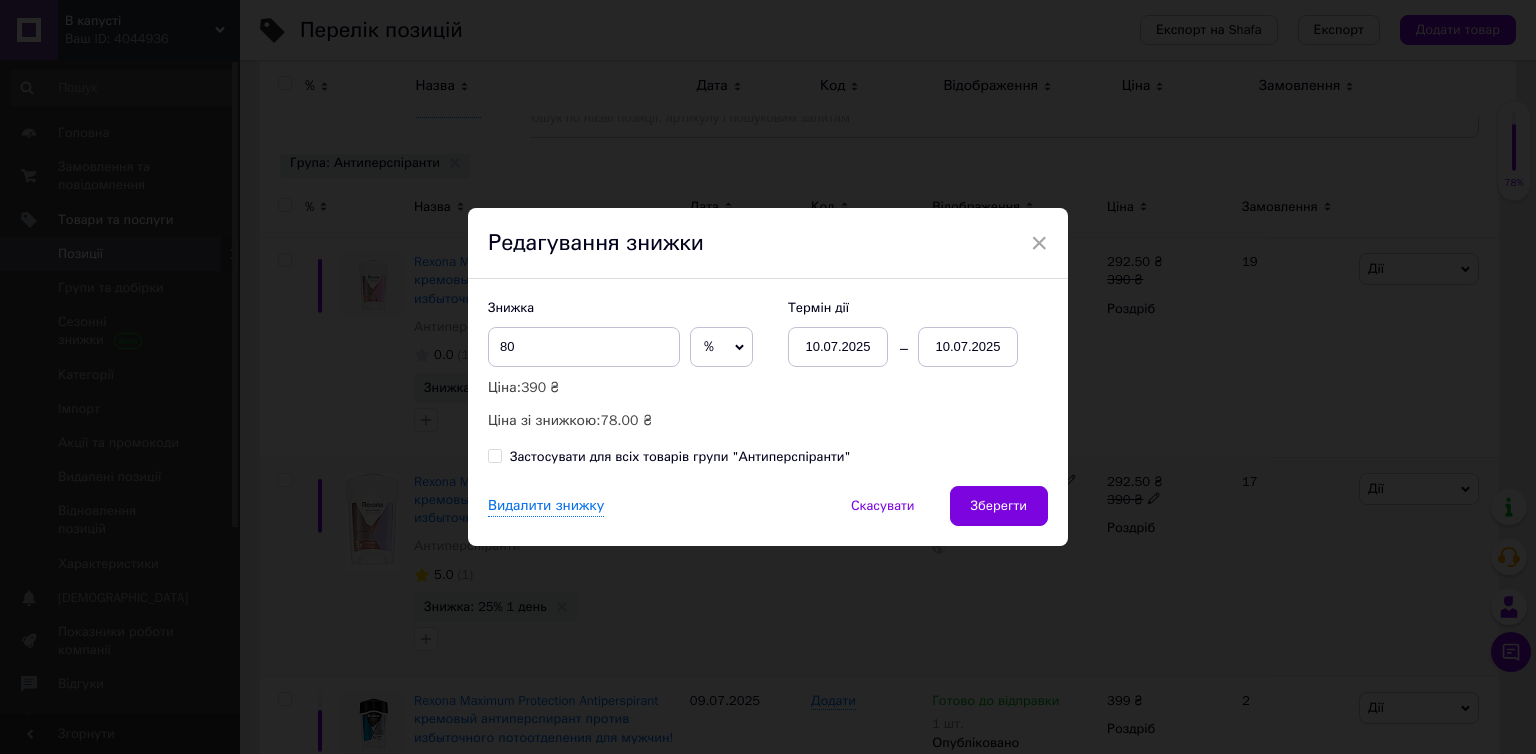 click on "Зберегти" at bounding box center (999, 506) 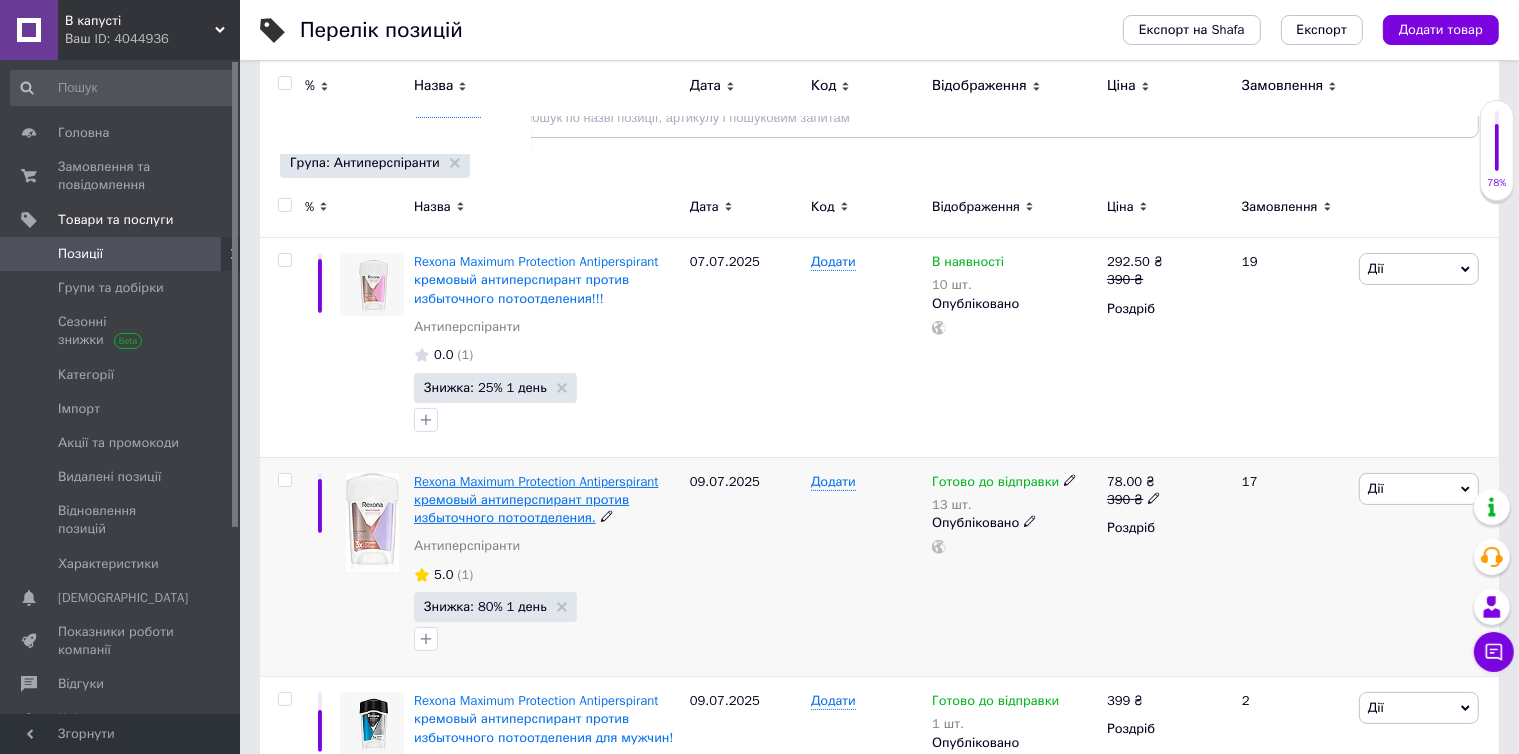 click on "Rexona Maximum Protection Antiperspirant кремовый антиперспирант против избыточного потоотделения." at bounding box center [536, 499] 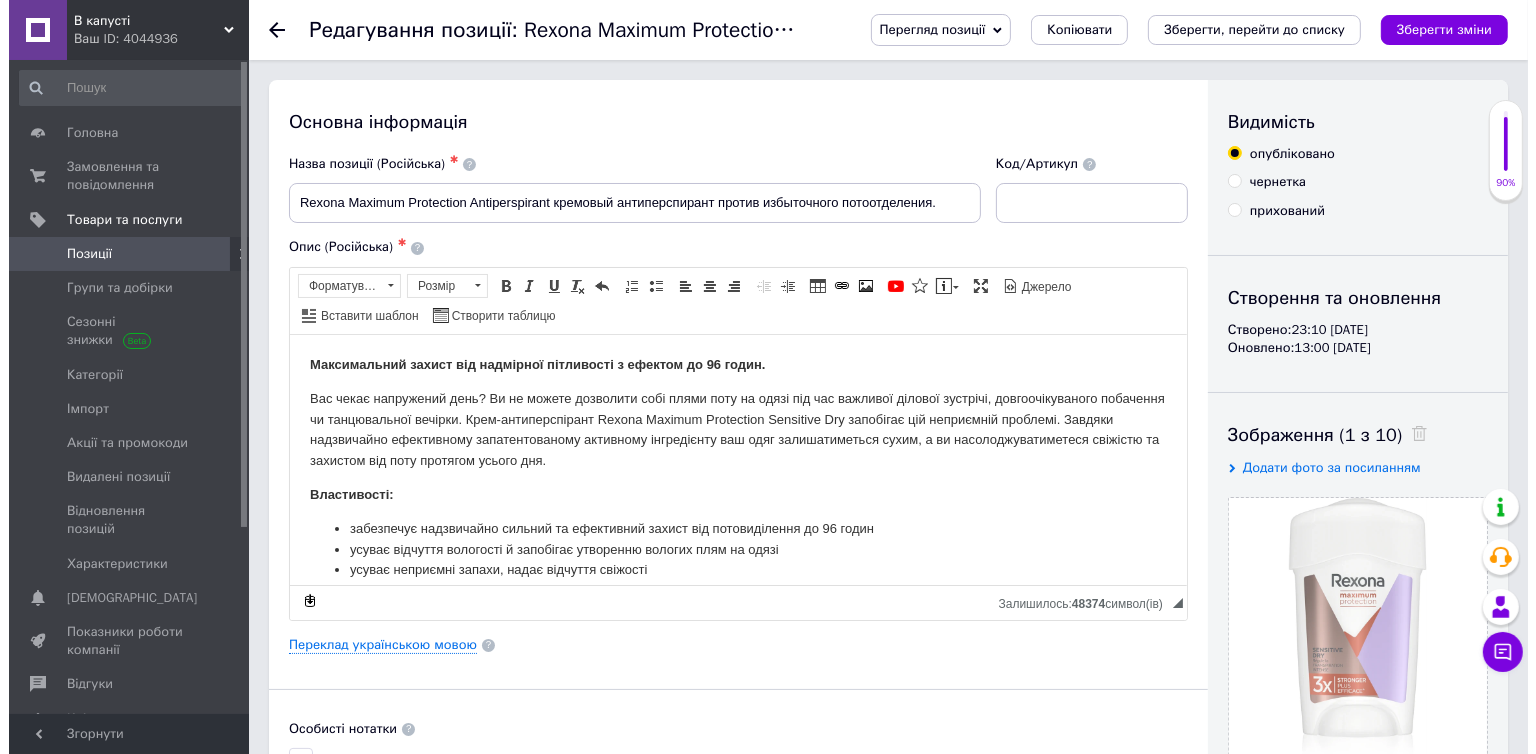 scroll, scrollTop: 0, scrollLeft: 0, axis: both 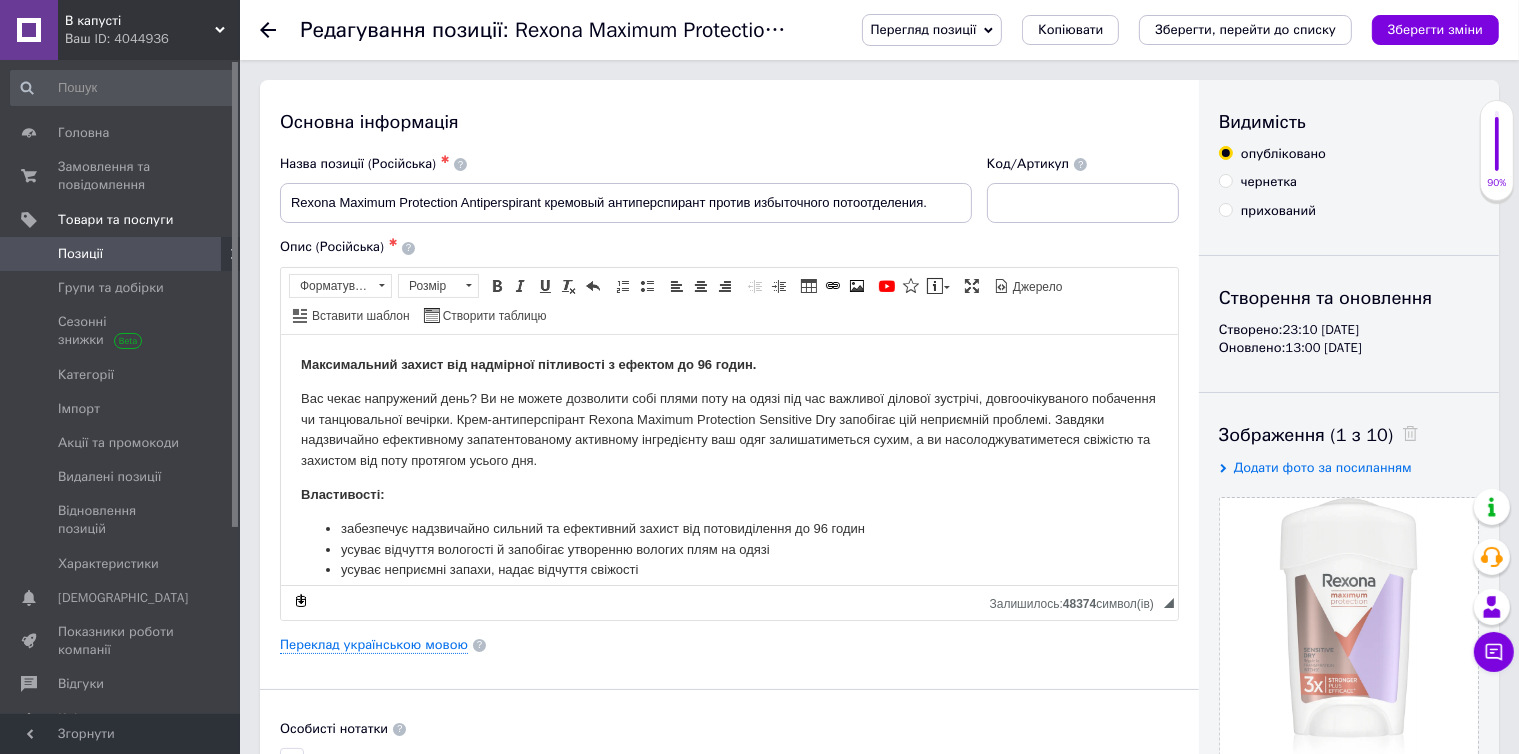 click on "Перегляд позиції" at bounding box center [932, 30] 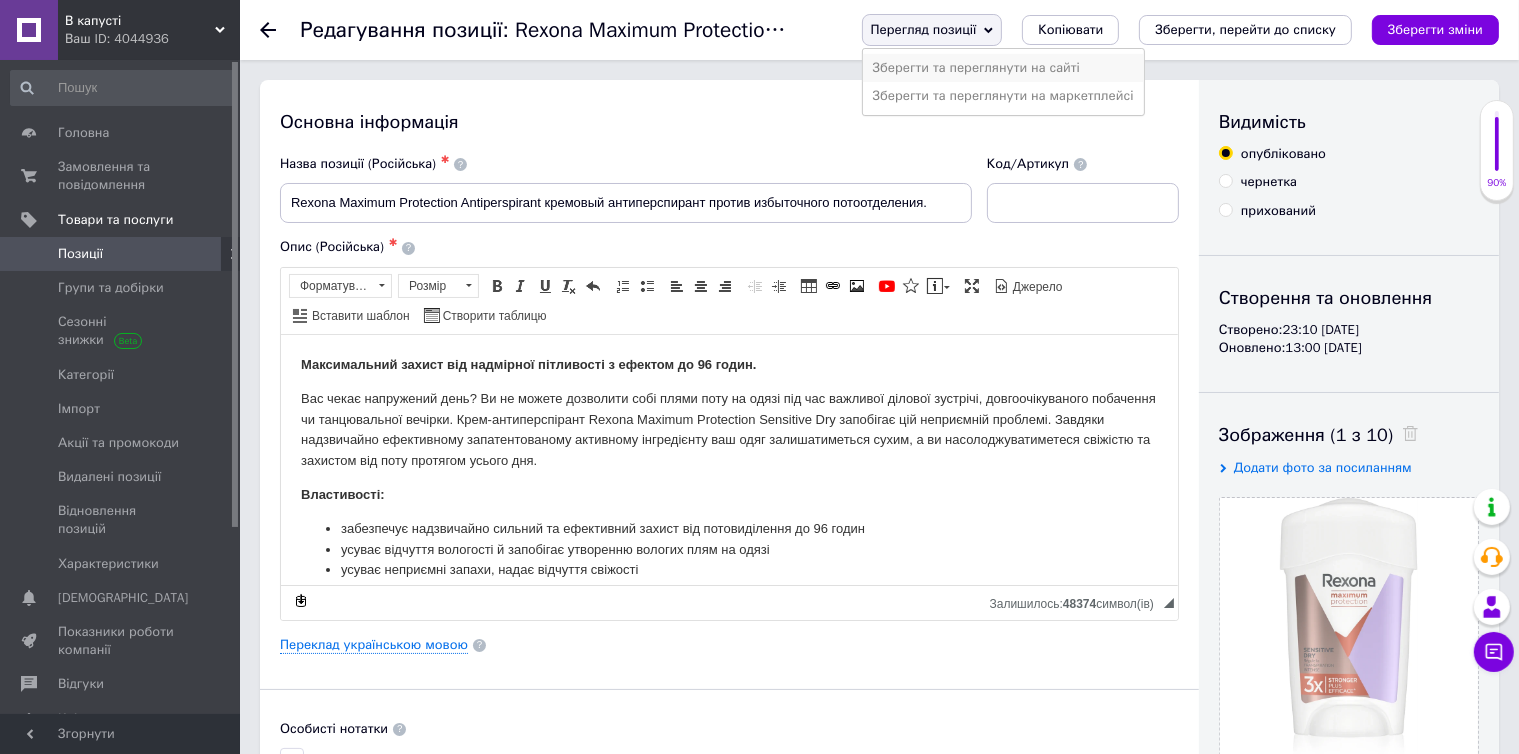 click on "Зберегти та переглянути на сайті" at bounding box center (1003, 68) 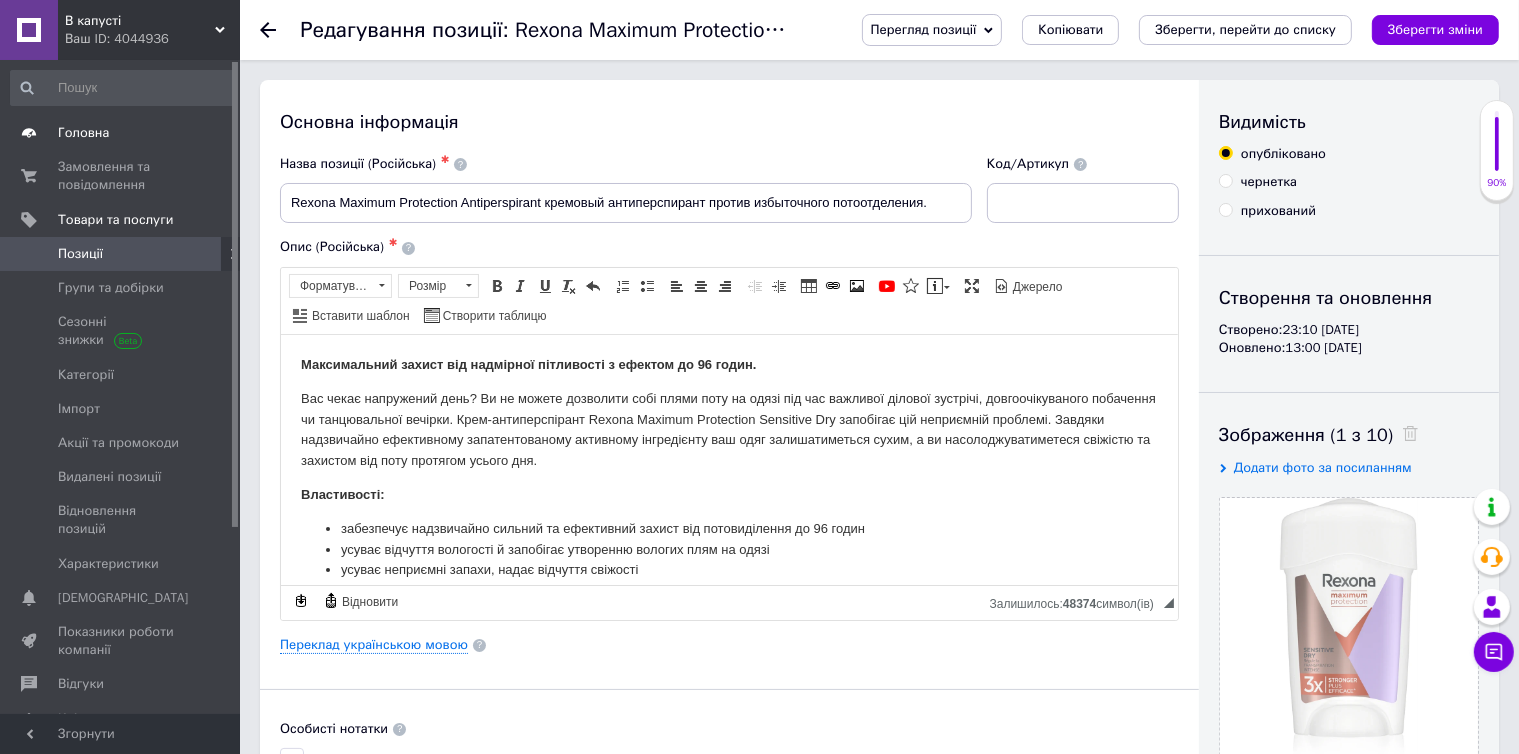 click on "Головна" at bounding box center (83, 133) 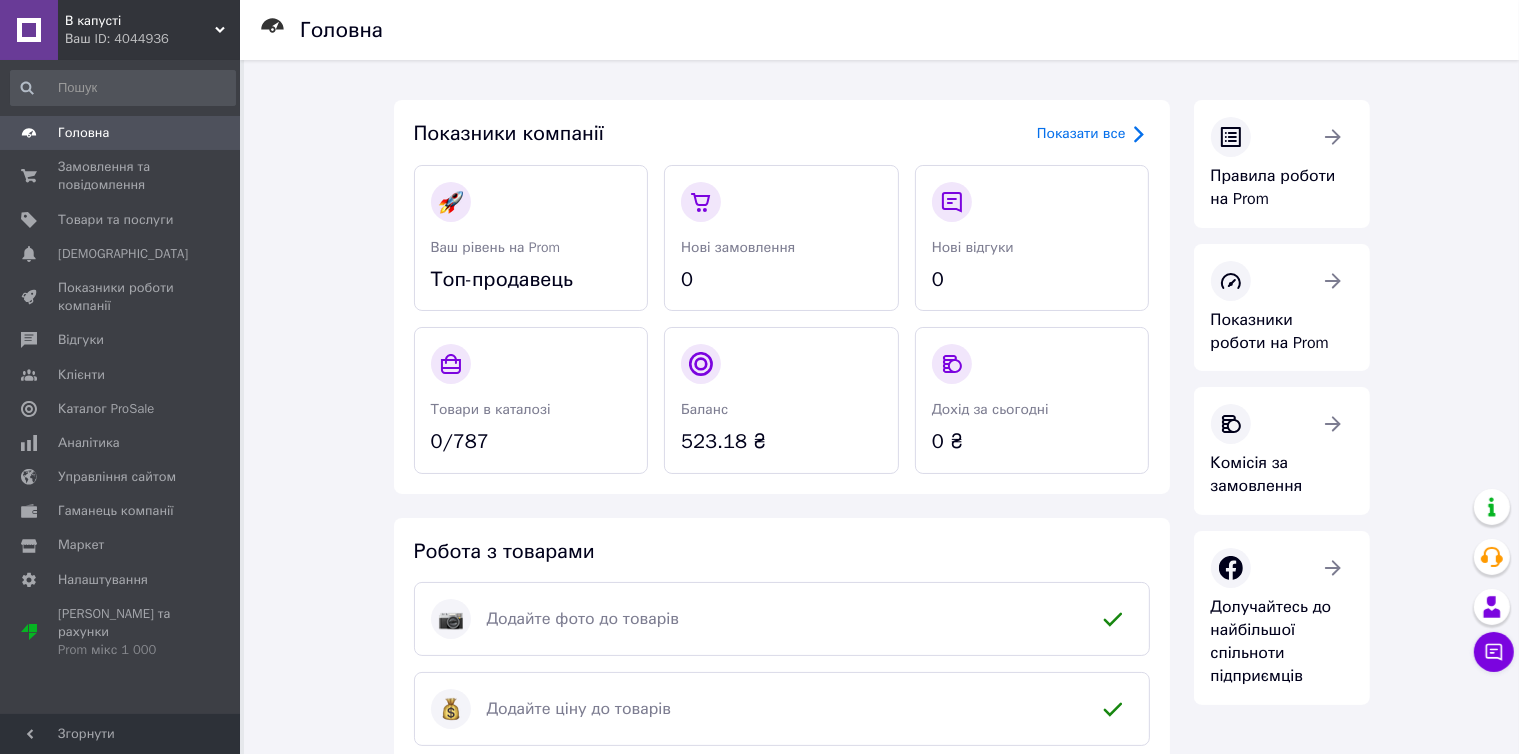 click on "Головна" at bounding box center (83, 133) 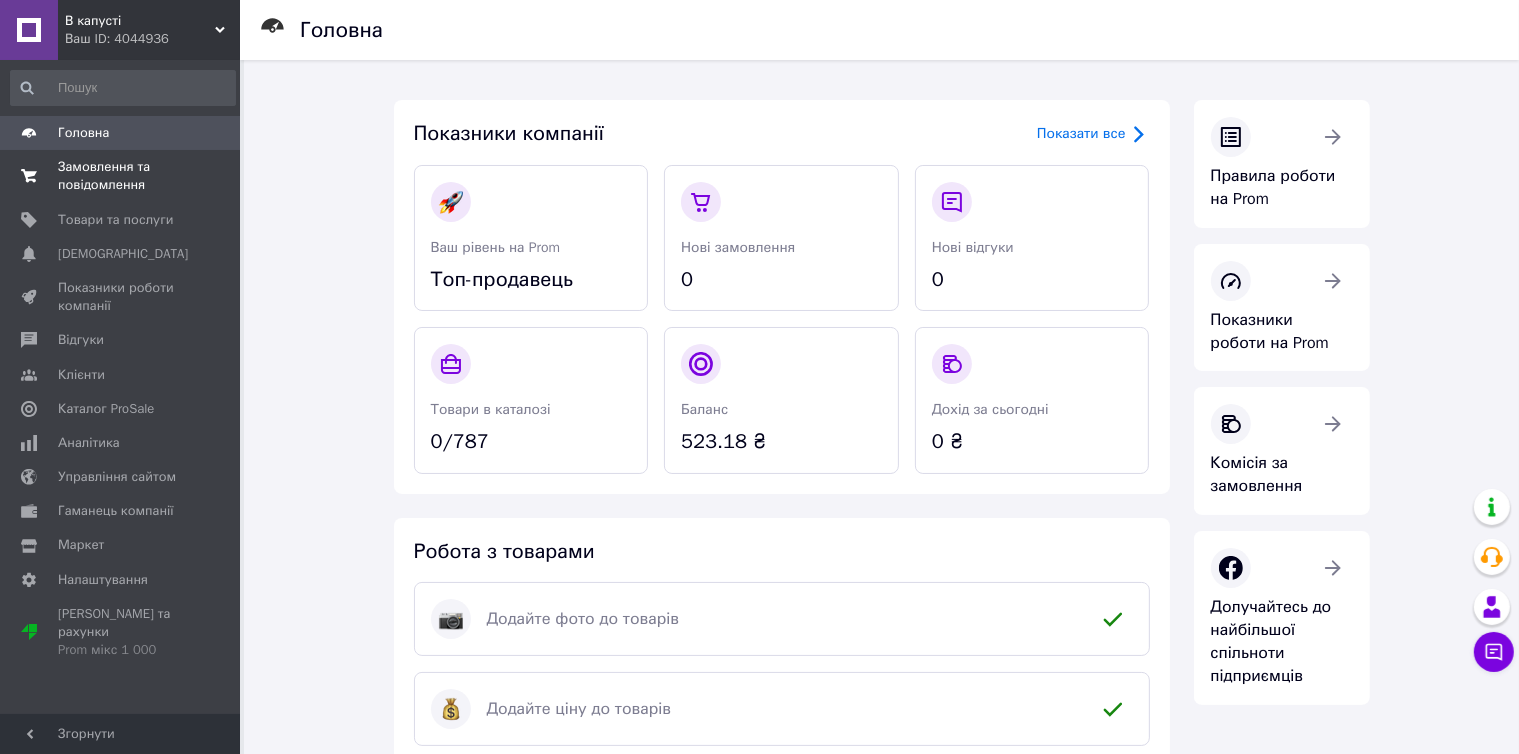 click on "Замовлення та повідомлення" at bounding box center (121, 176) 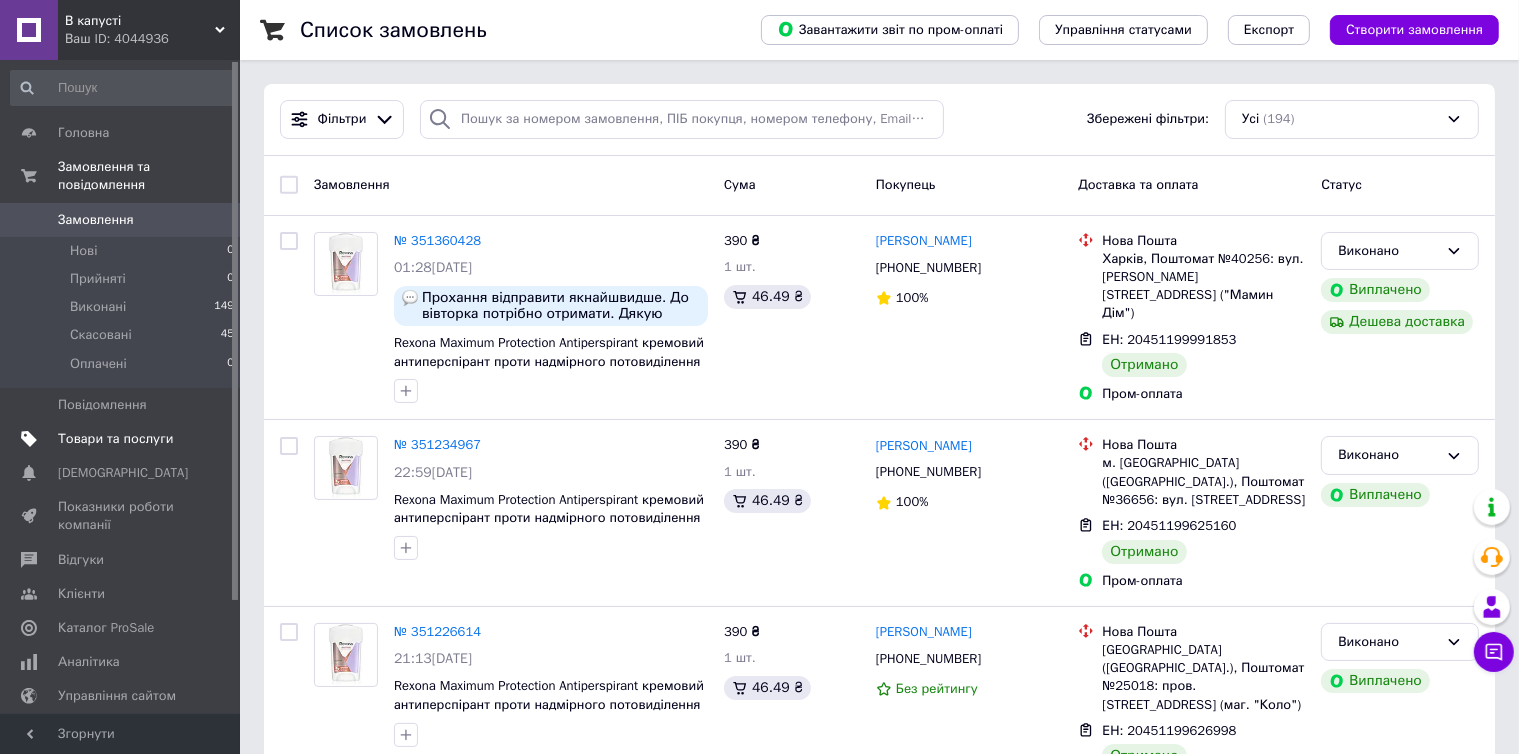click on "Товари та послуги" at bounding box center (115, 439) 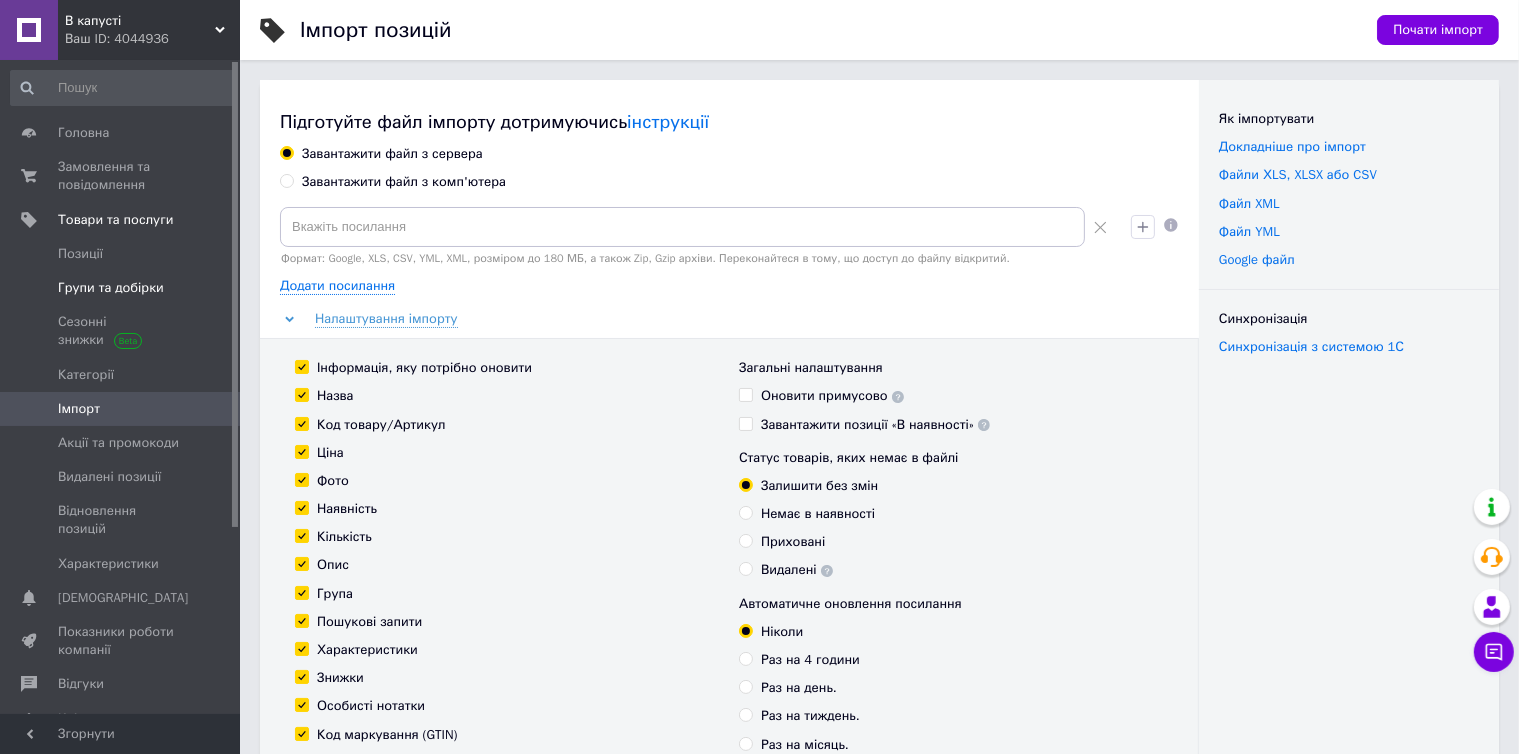 click on "Групи та добірки" at bounding box center (111, 288) 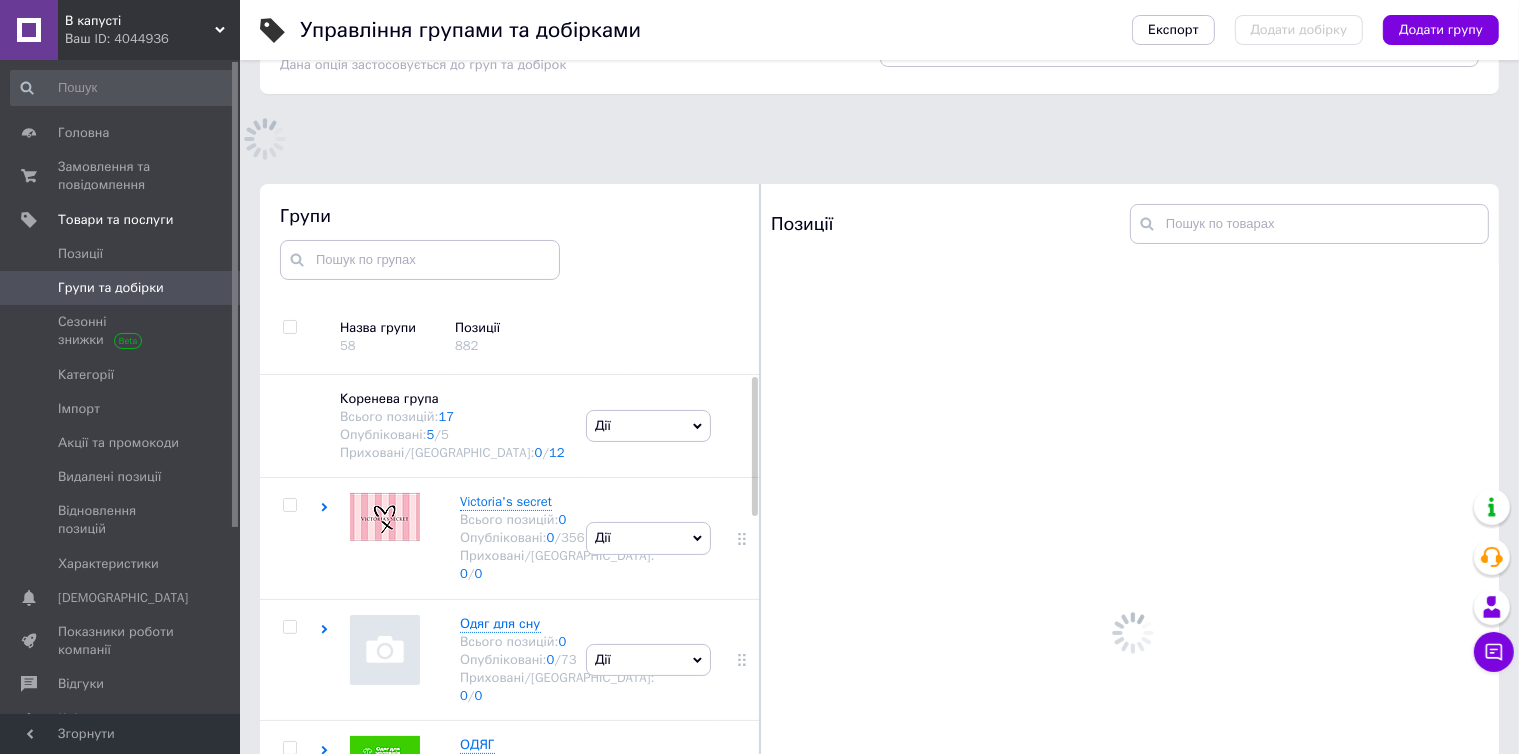 scroll, scrollTop: 113, scrollLeft: 0, axis: vertical 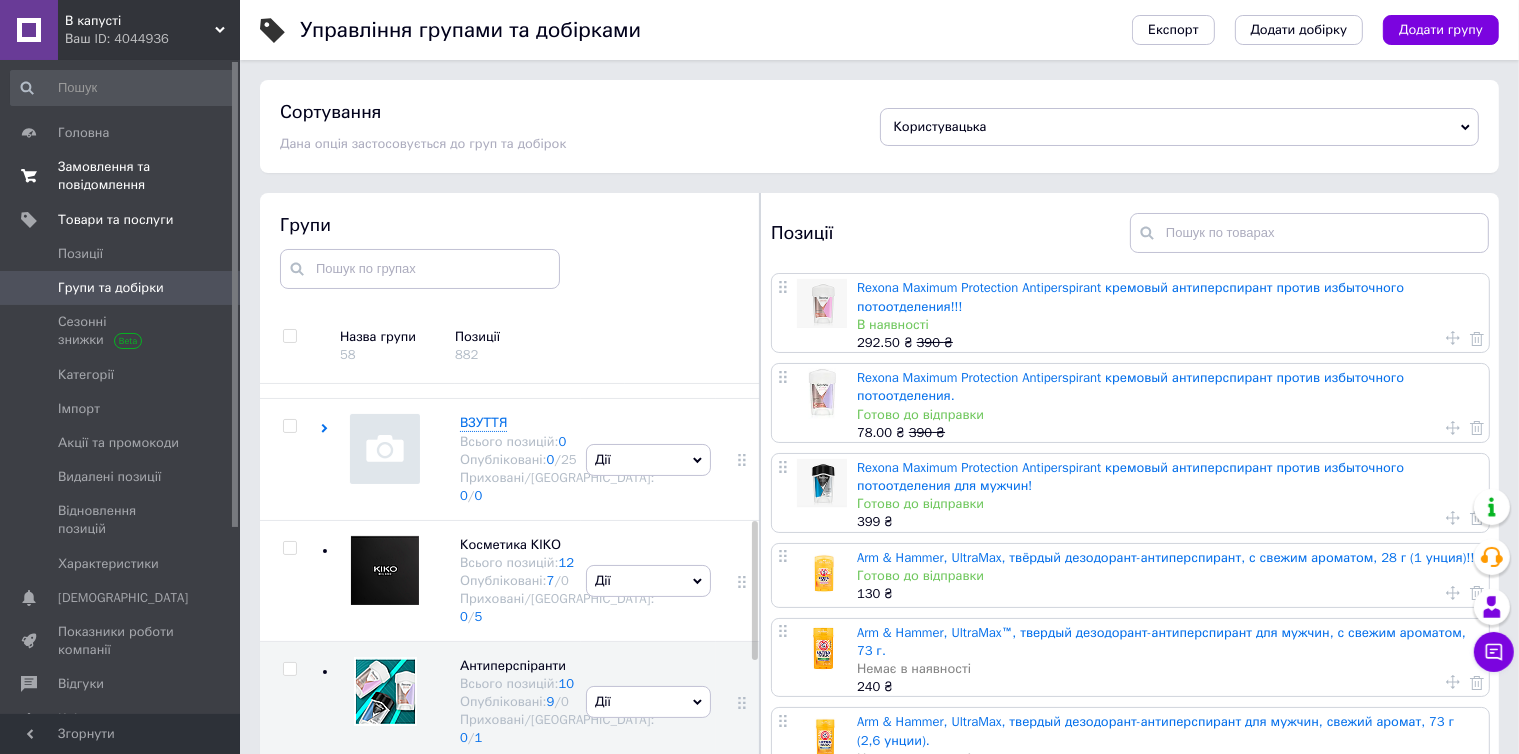 click on "Замовлення та повідомлення" at bounding box center [121, 176] 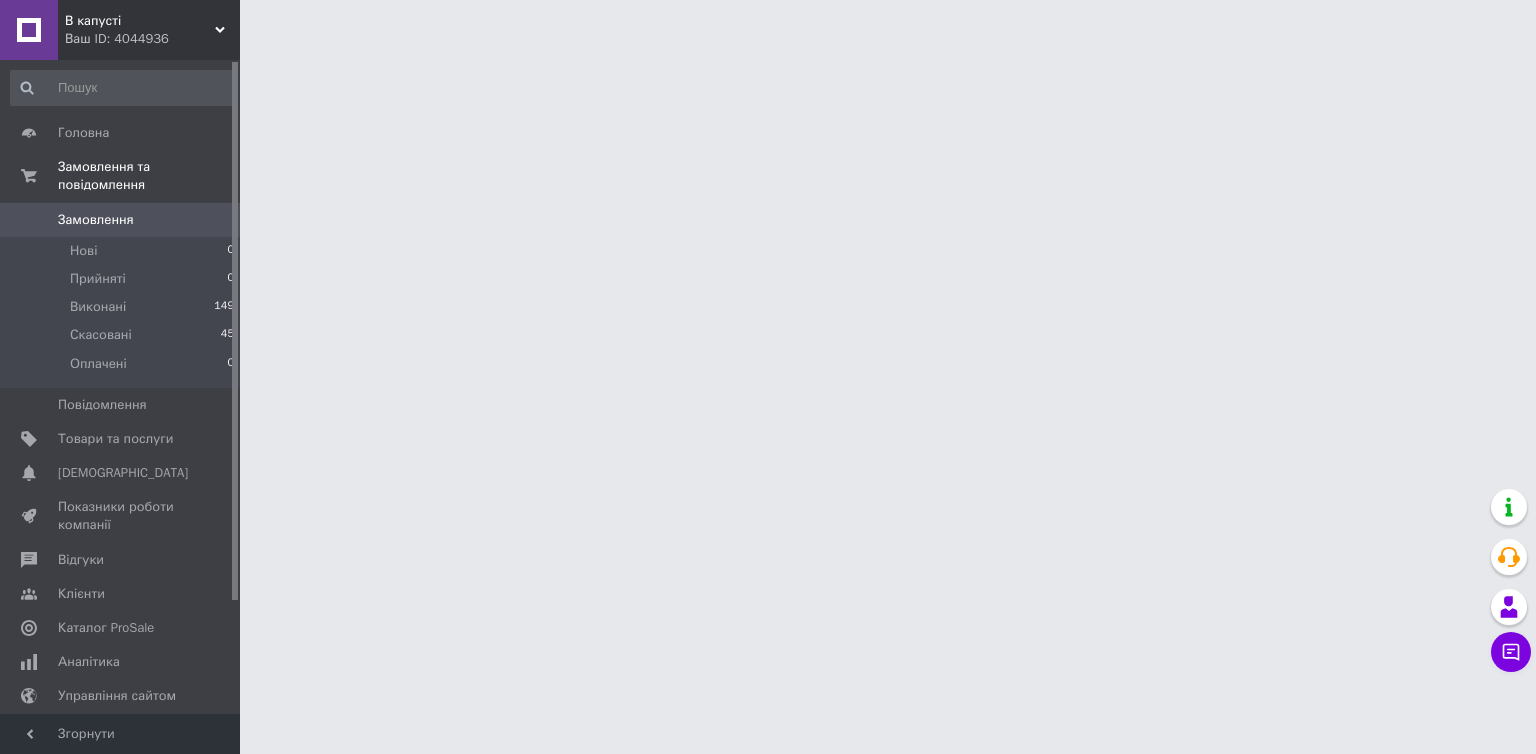 click on "Замовлення" at bounding box center [96, 220] 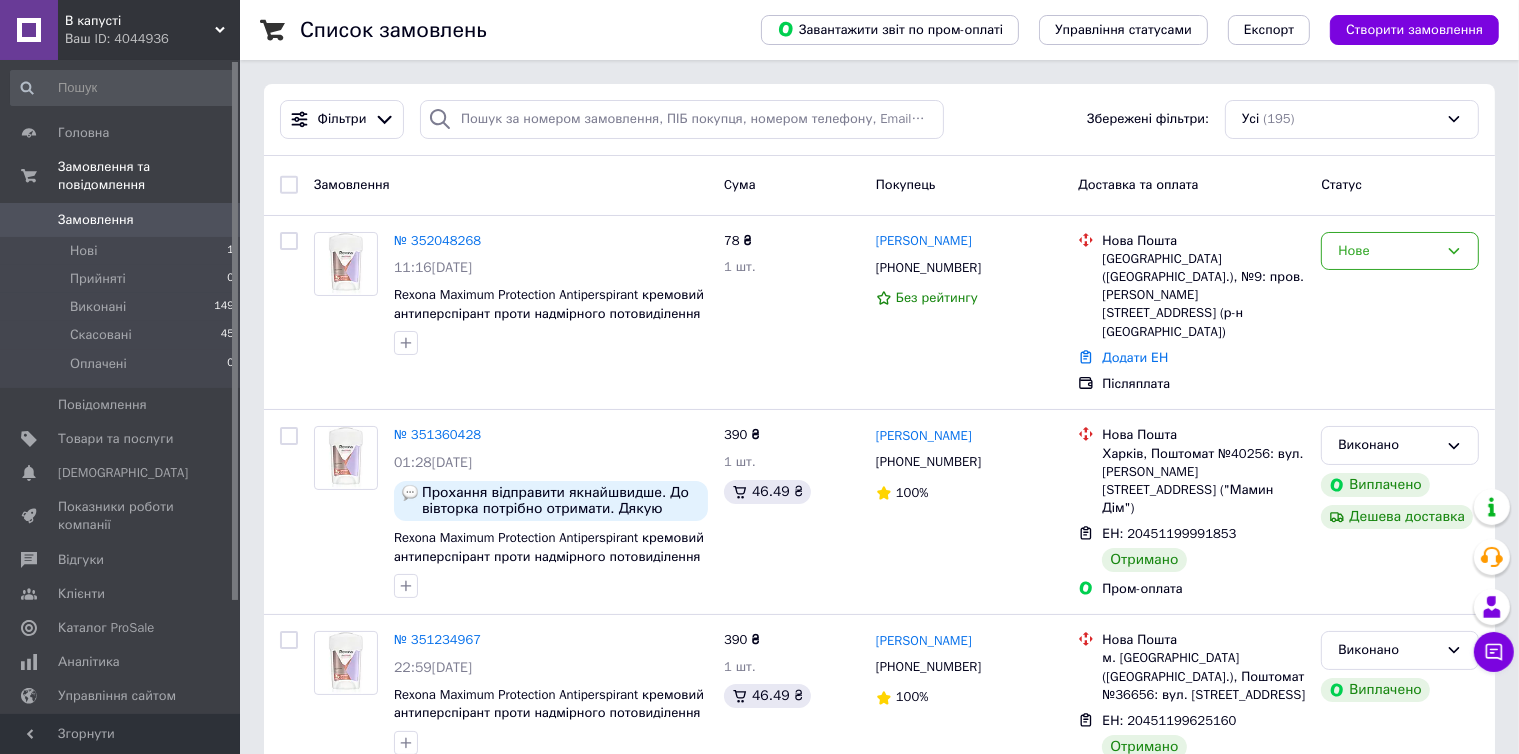 click on "Замовлення 0" at bounding box center [123, 220] 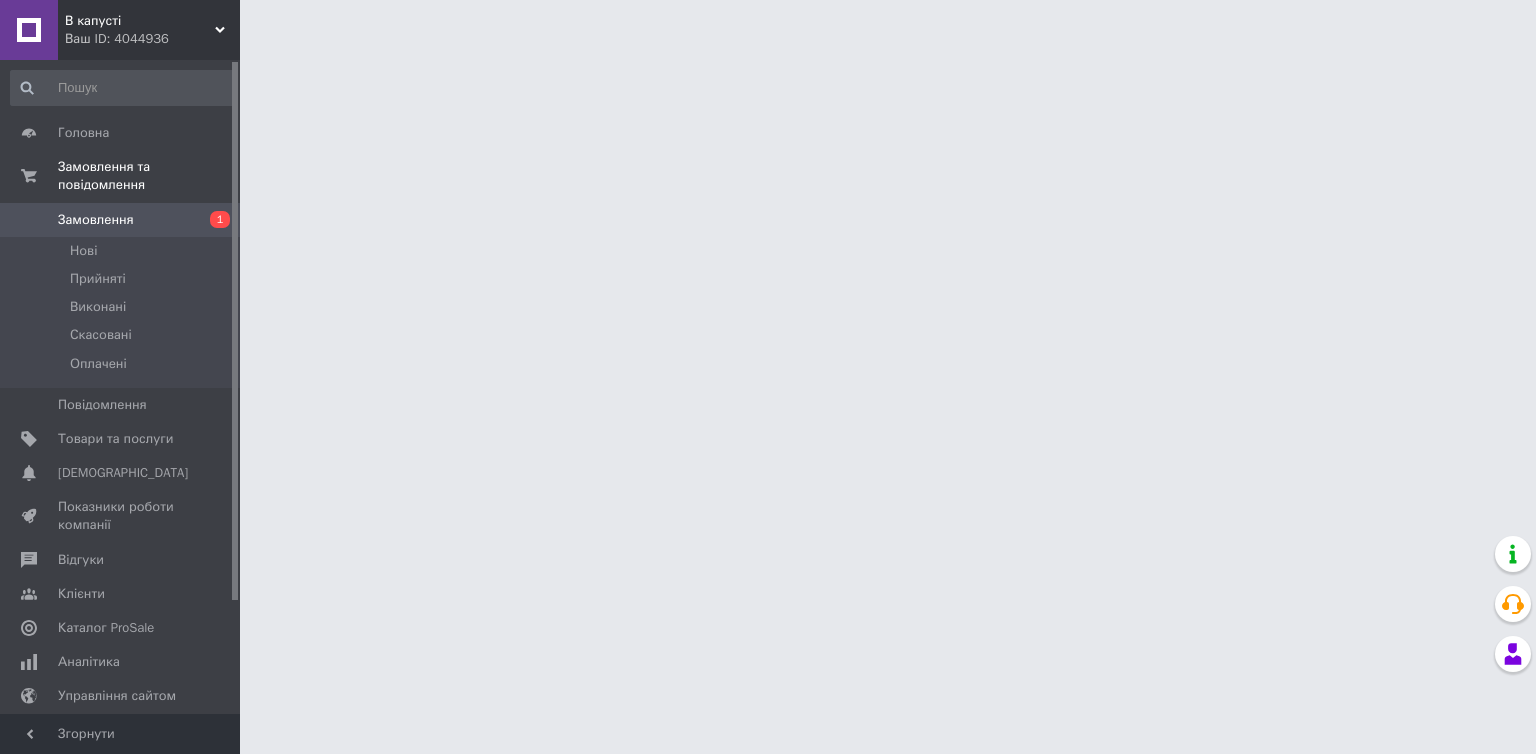 scroll, scrollTop: 0, scrollLeft: 0, axis: both 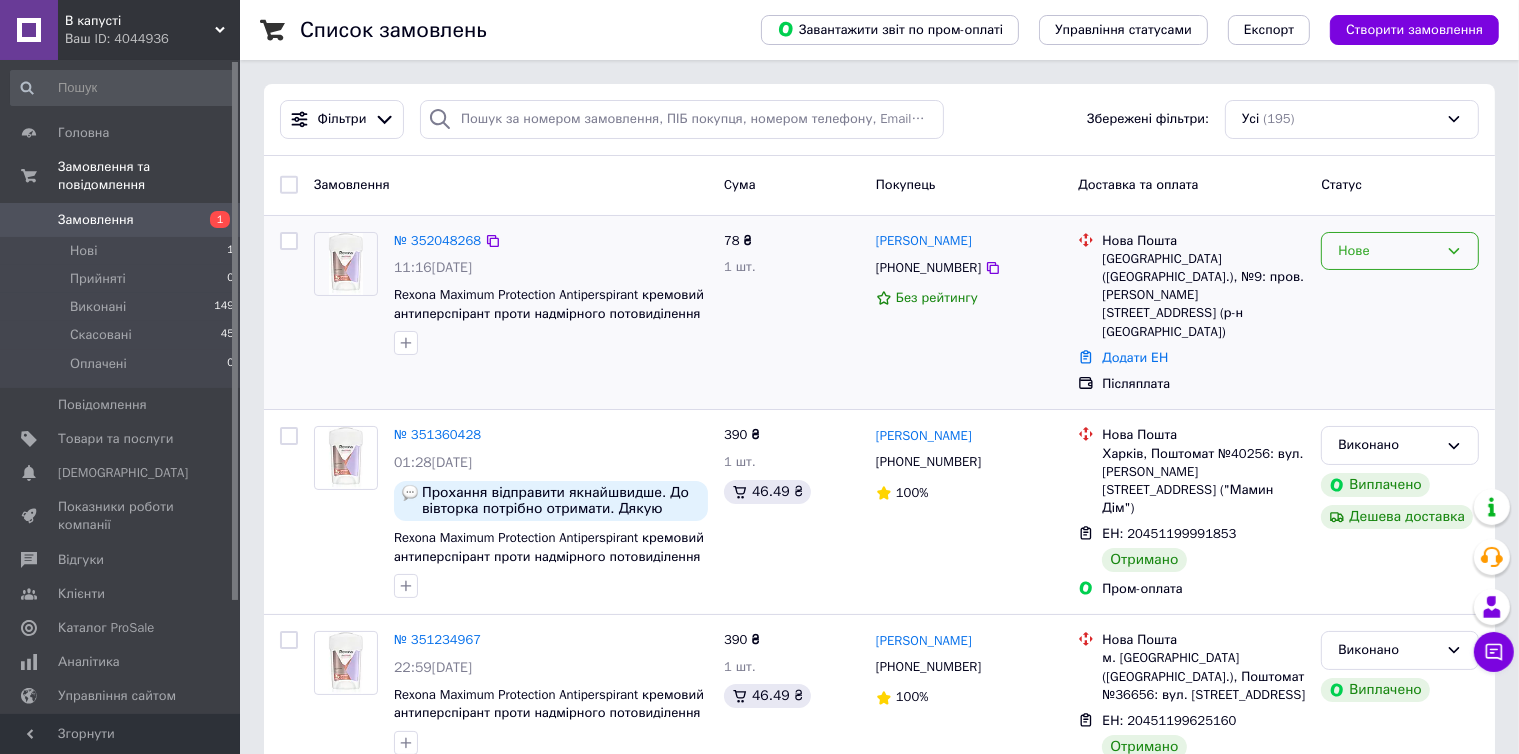 click on "Нове" at bounding box center (1388, 251) 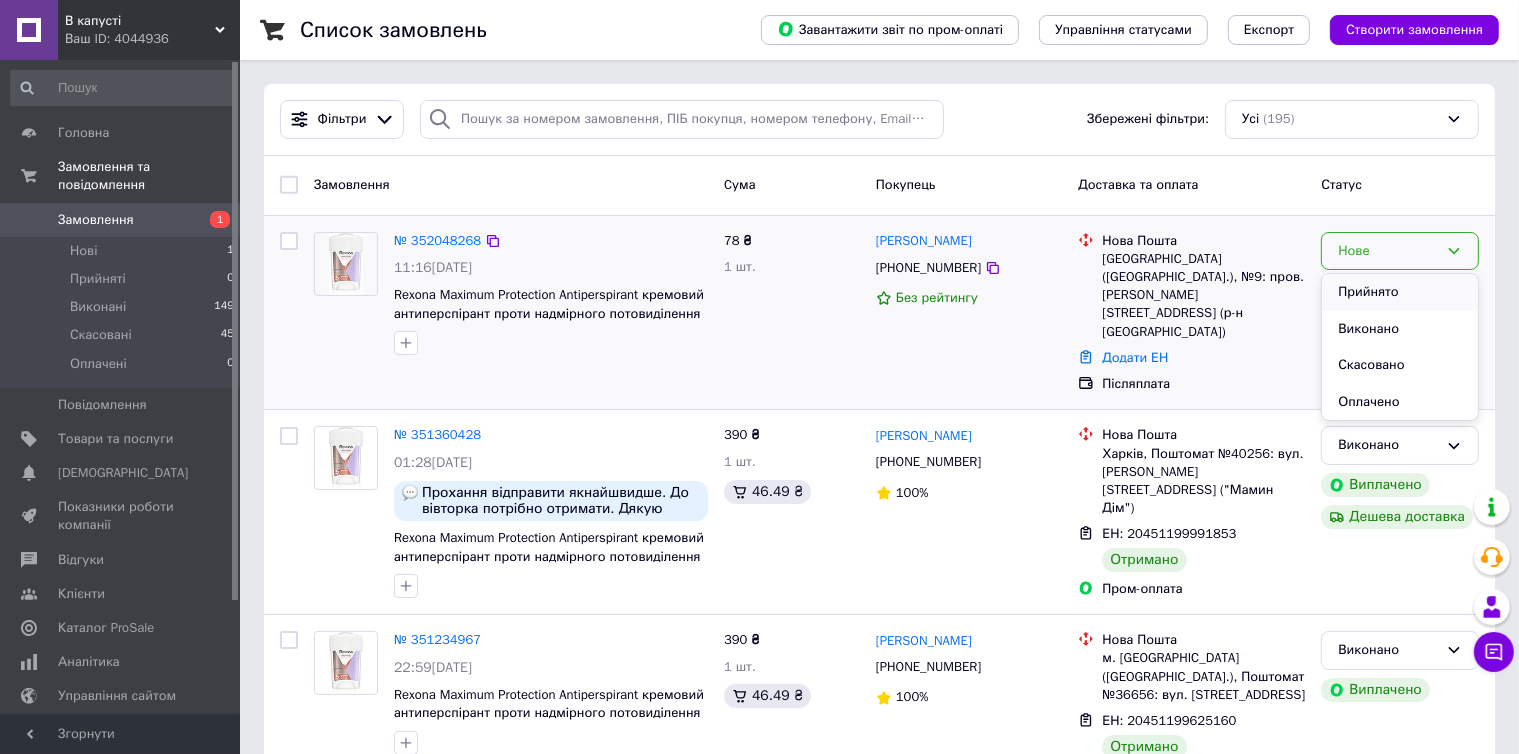 click on "Прийнято" at bounding box center (1400, 292) 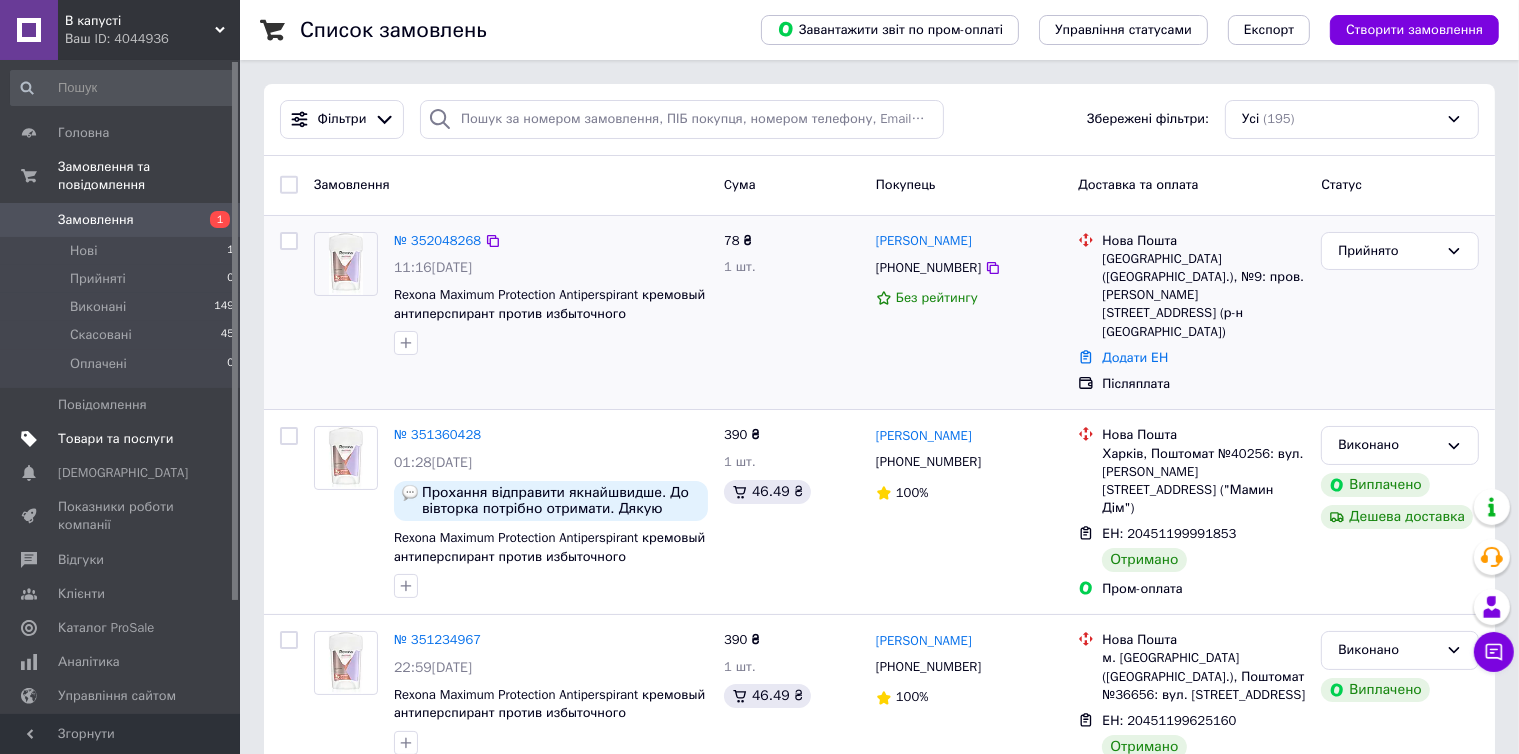 click on "Товари та послуги" at bounding box center (115, 439) 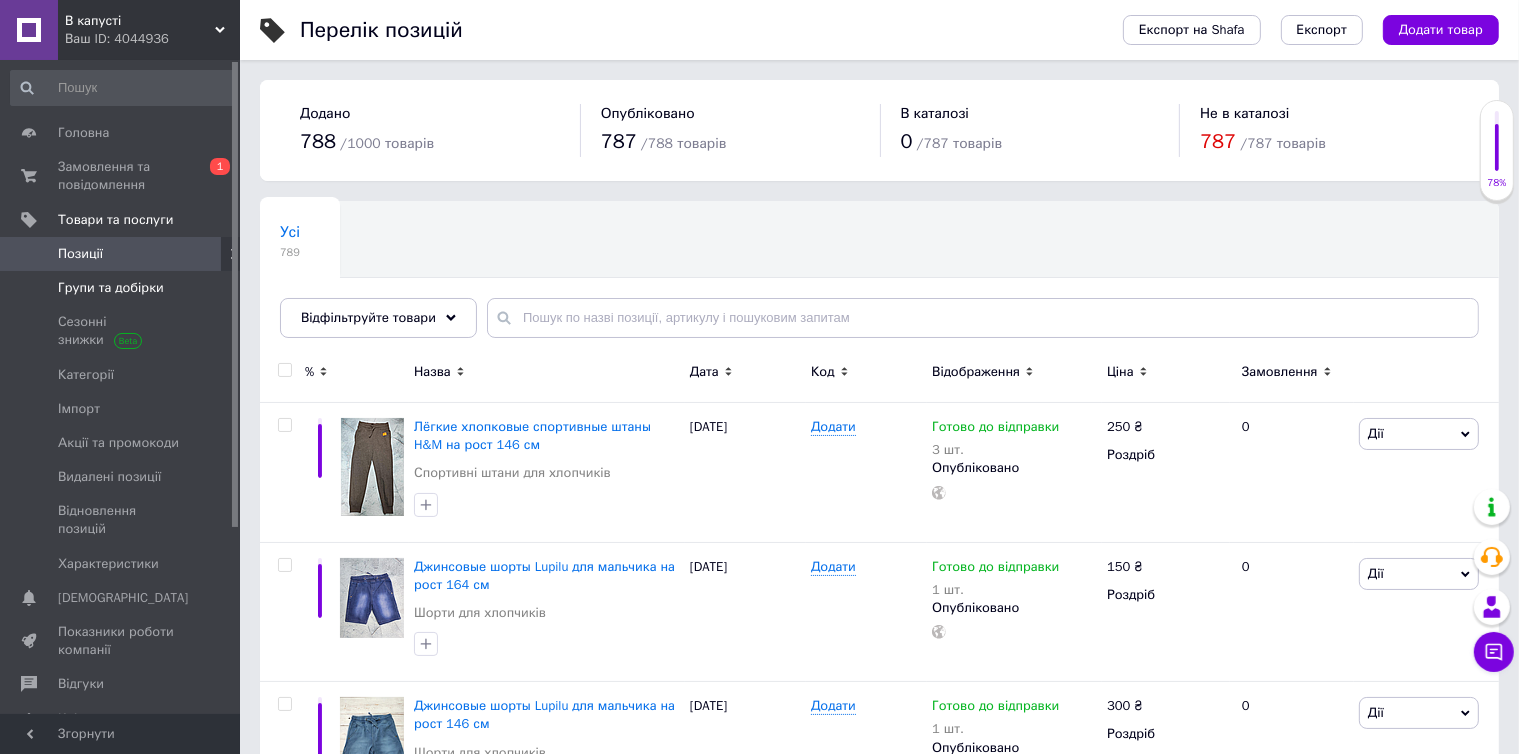 click on "Групи та добірки" at bounding box center [111, 288] 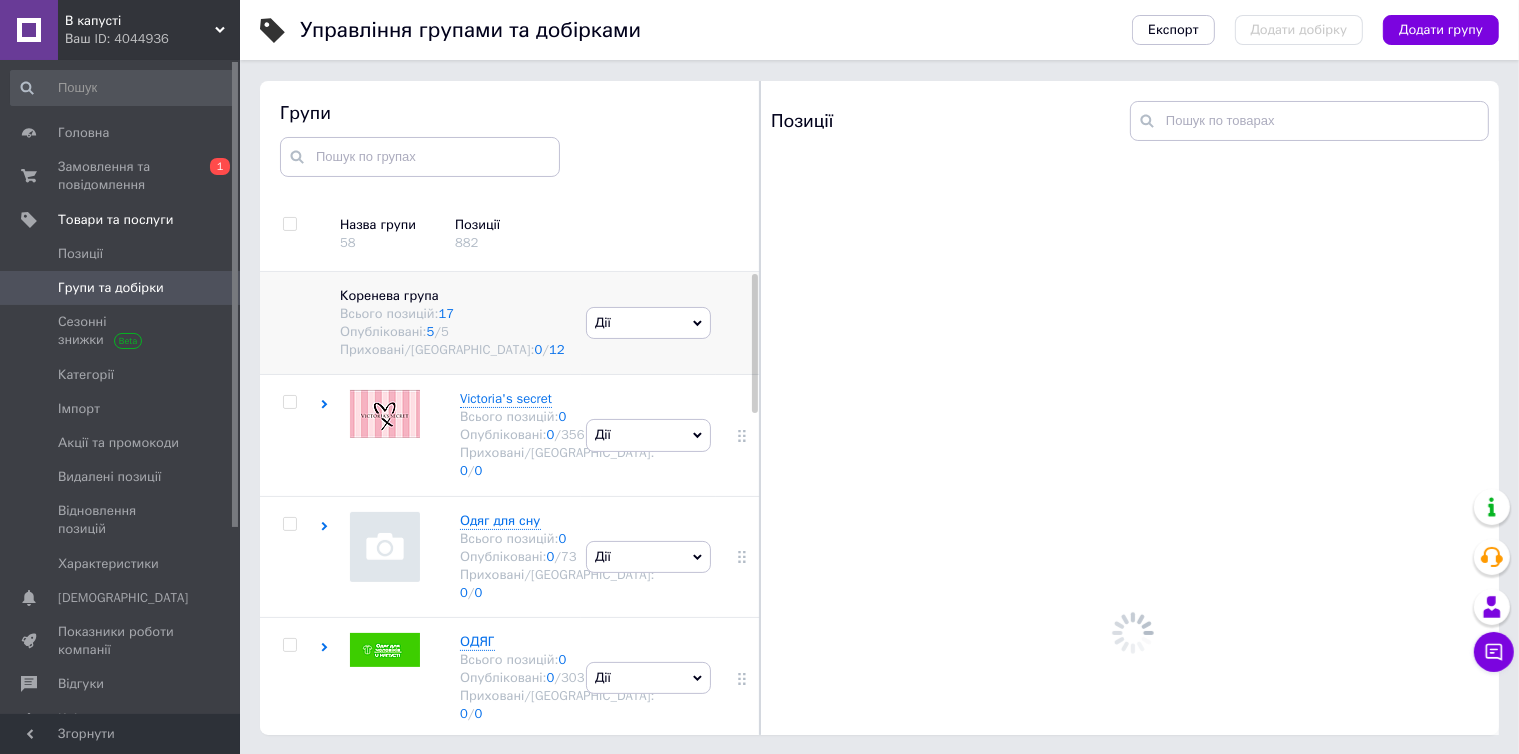scroll, scrollTop: 113, scrollLeft: 0, axis: vertical 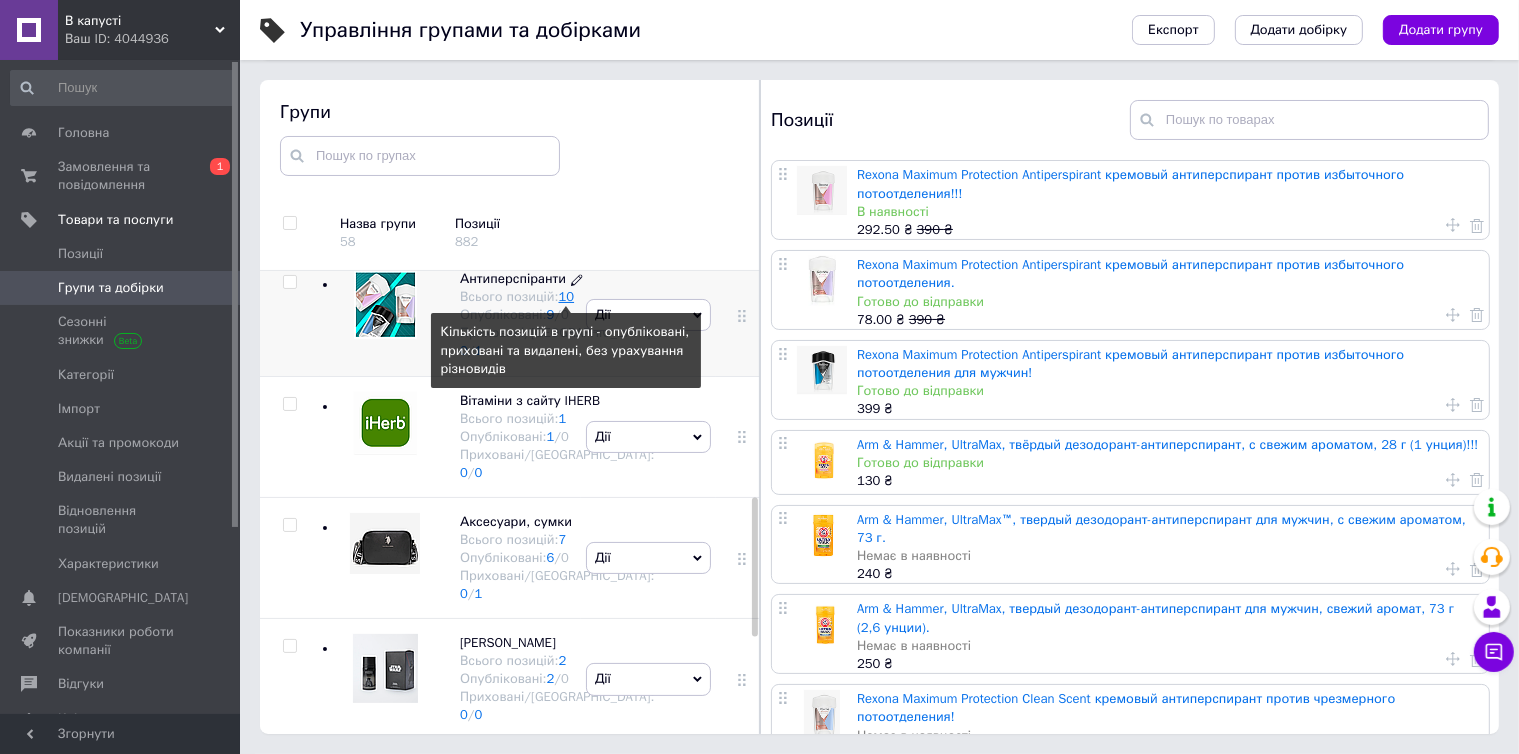 click on "10" at bounding box center (567, 296) 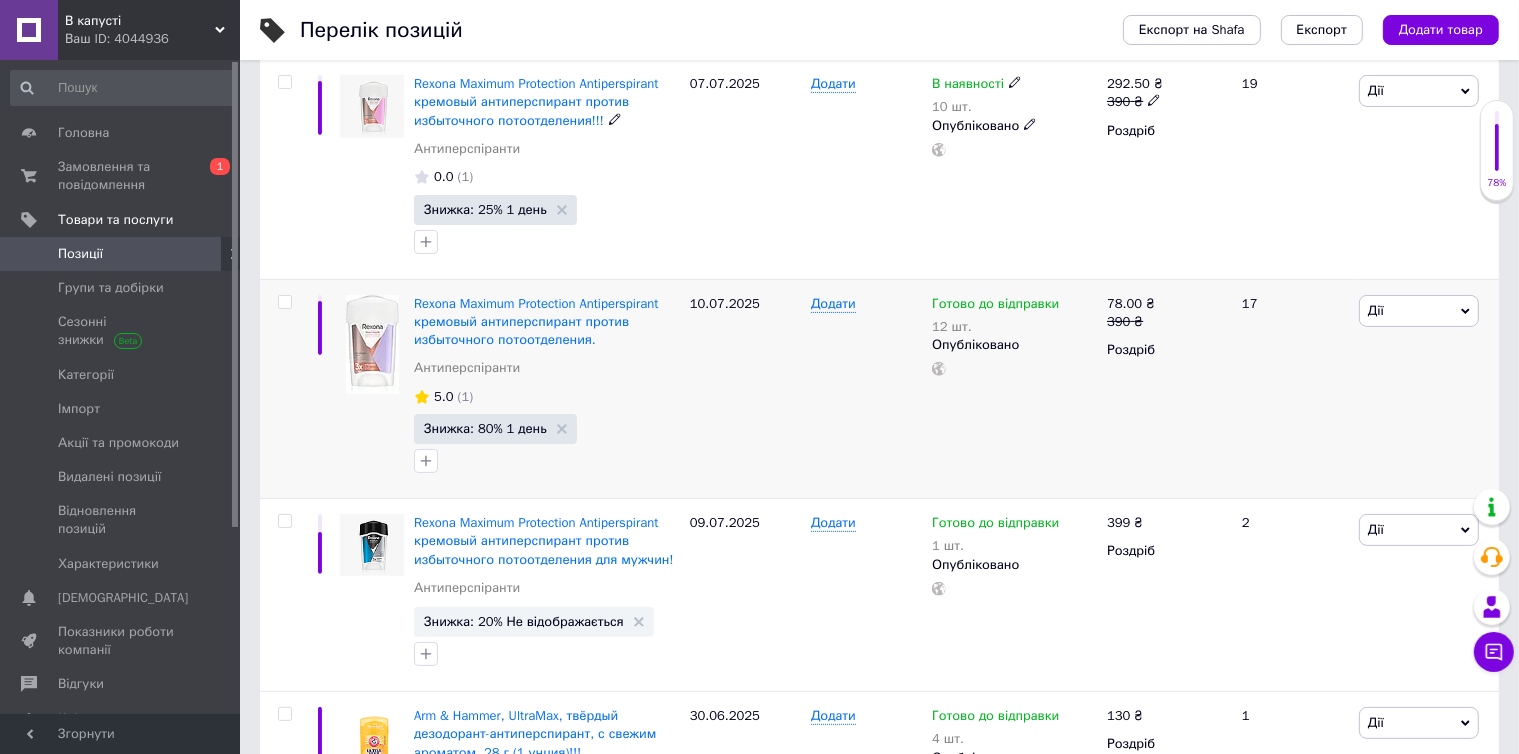 scroll, scrollTop: 400, scrollLeft: 0, axis: vertical 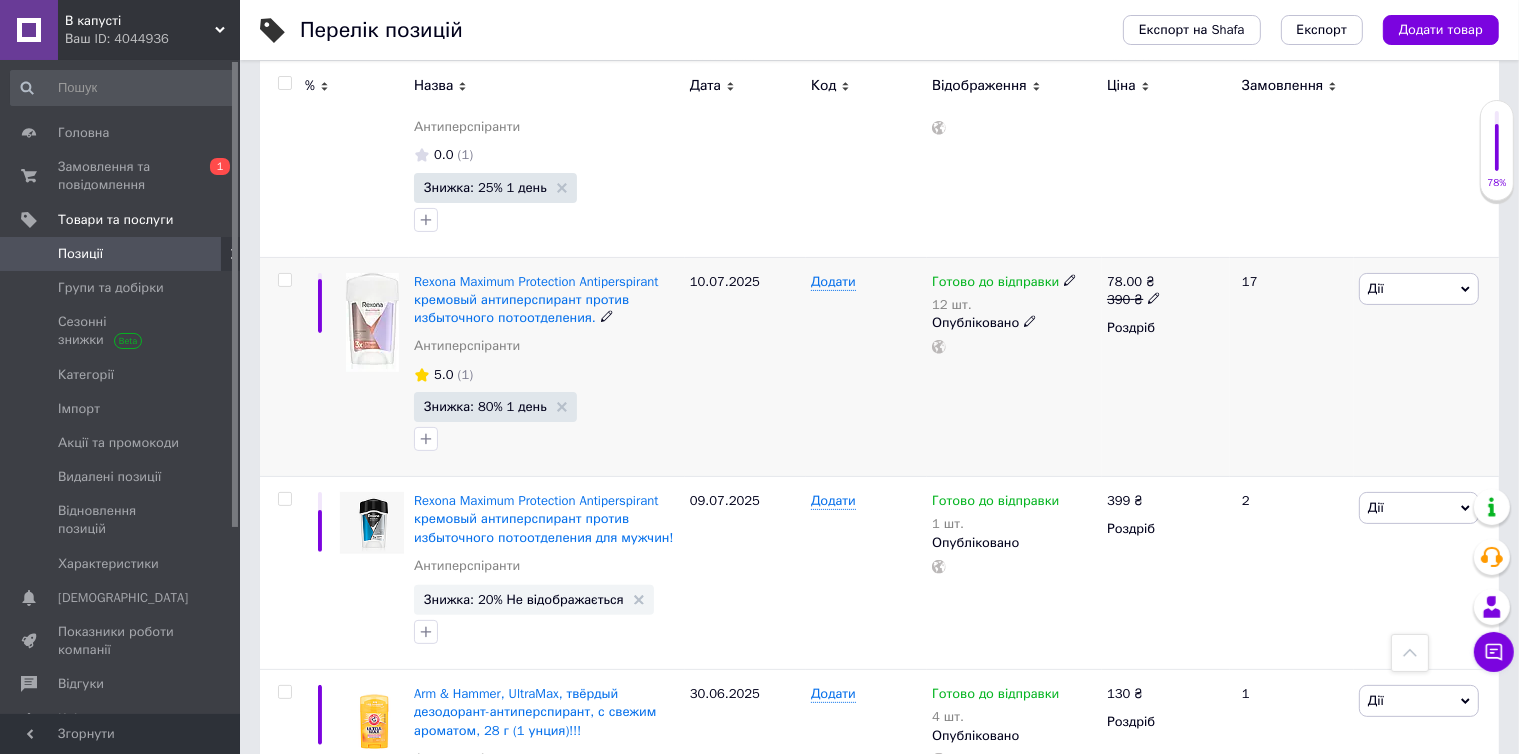 click on "Дії" at bounding box center (1419, 289) 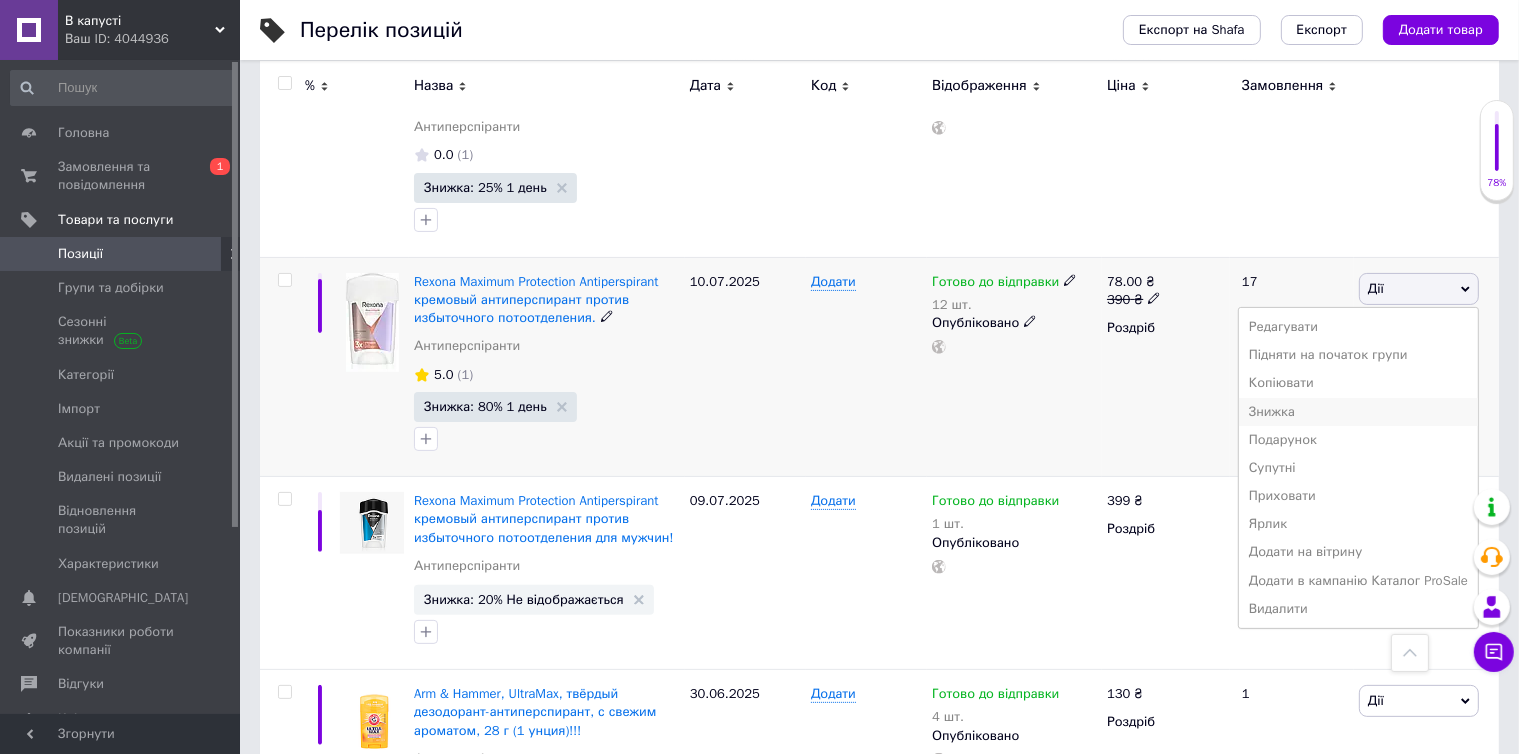 click on "Знижка" at bounding box center (1358, 412) 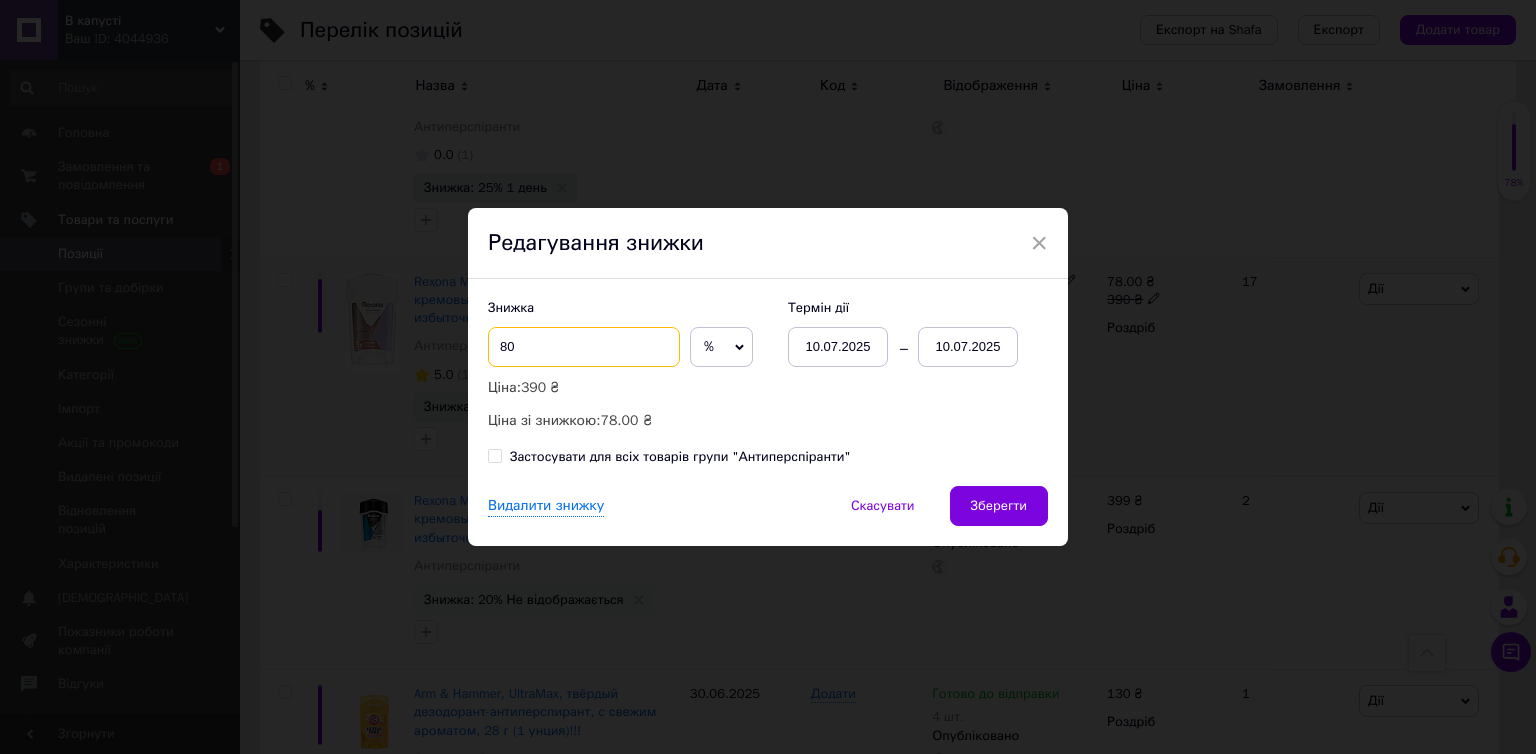 drag, startPoint x: 517, startPoint y: 344, endPoint x: 488, endPoint y: 343, distance: 29.017237 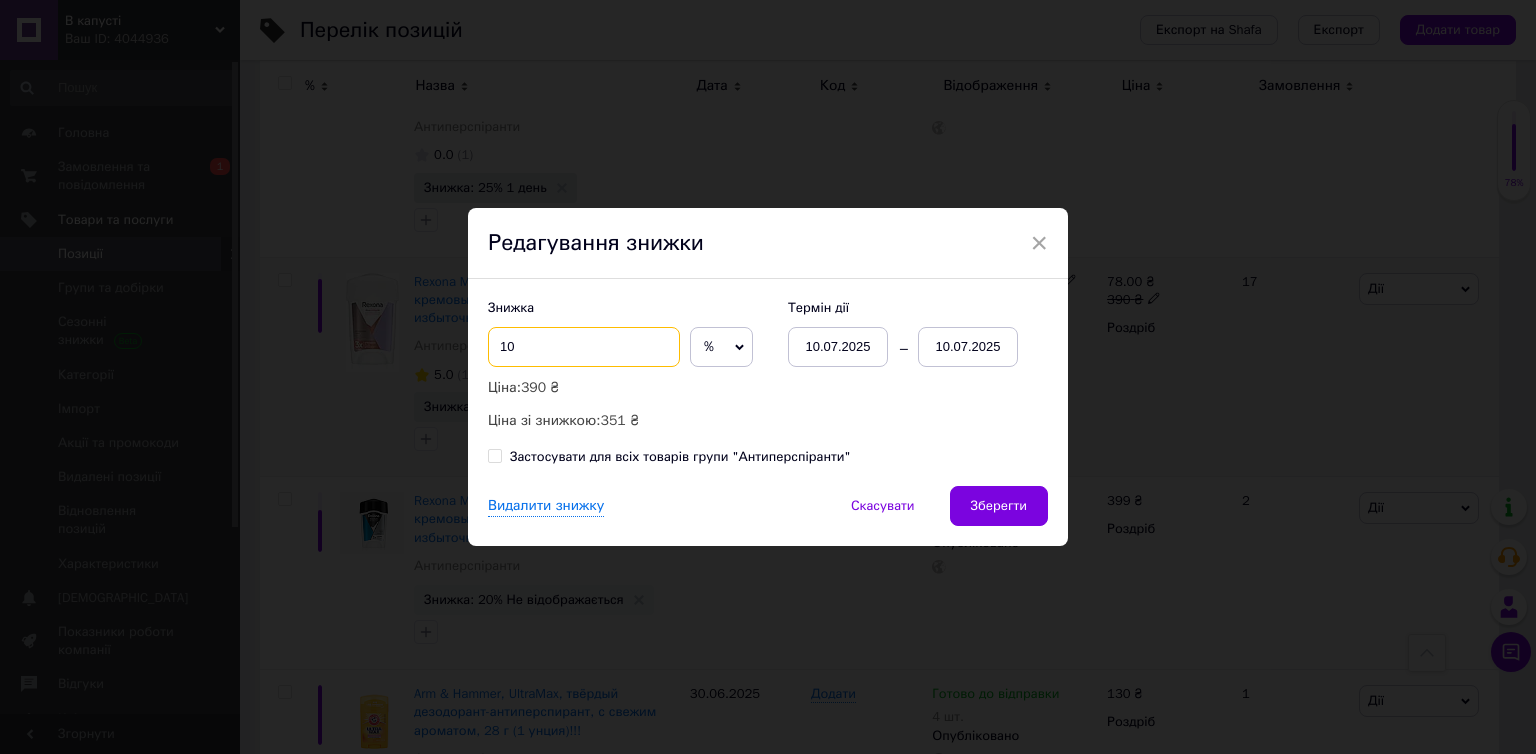 type on "10" 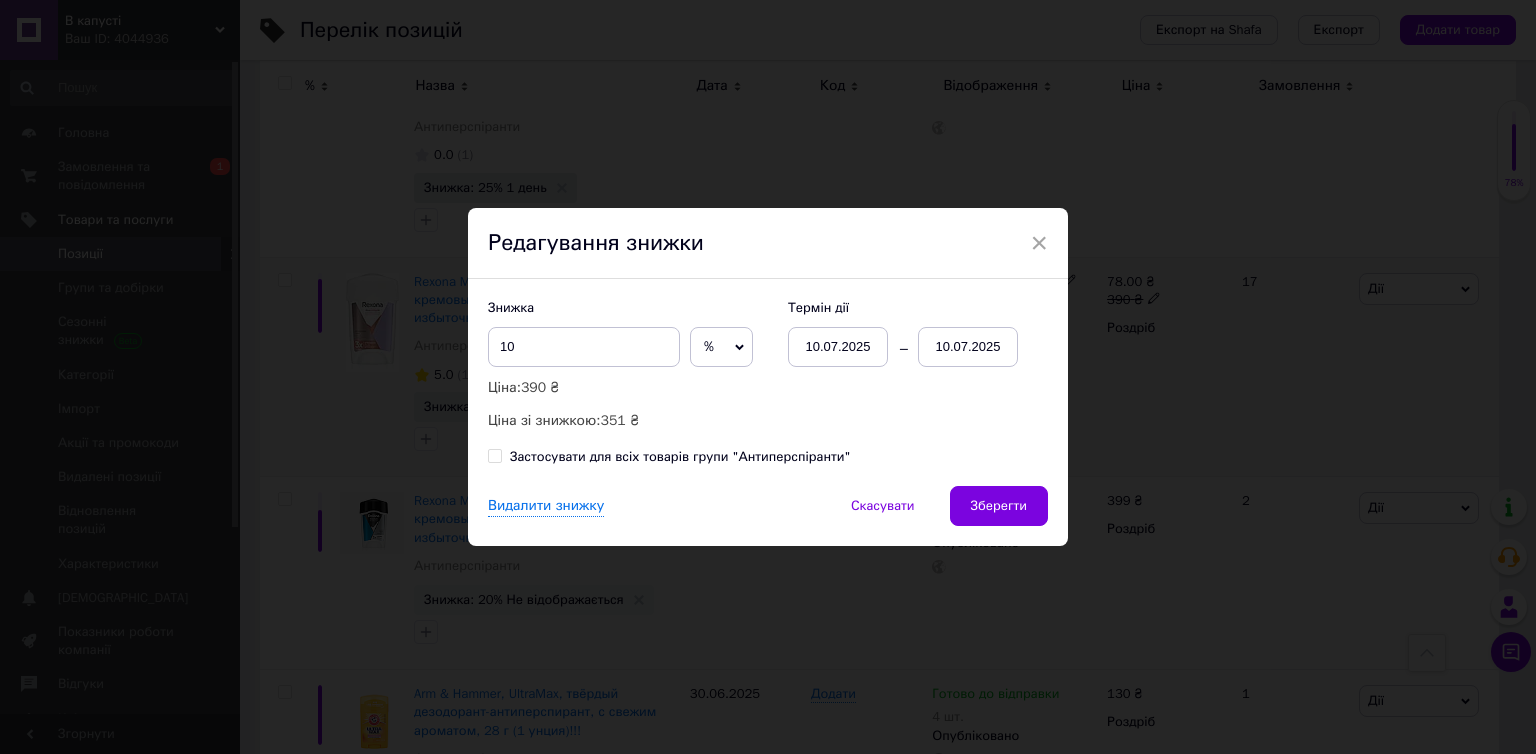 click on "10.07.2025" at bounding box center (968, 347) 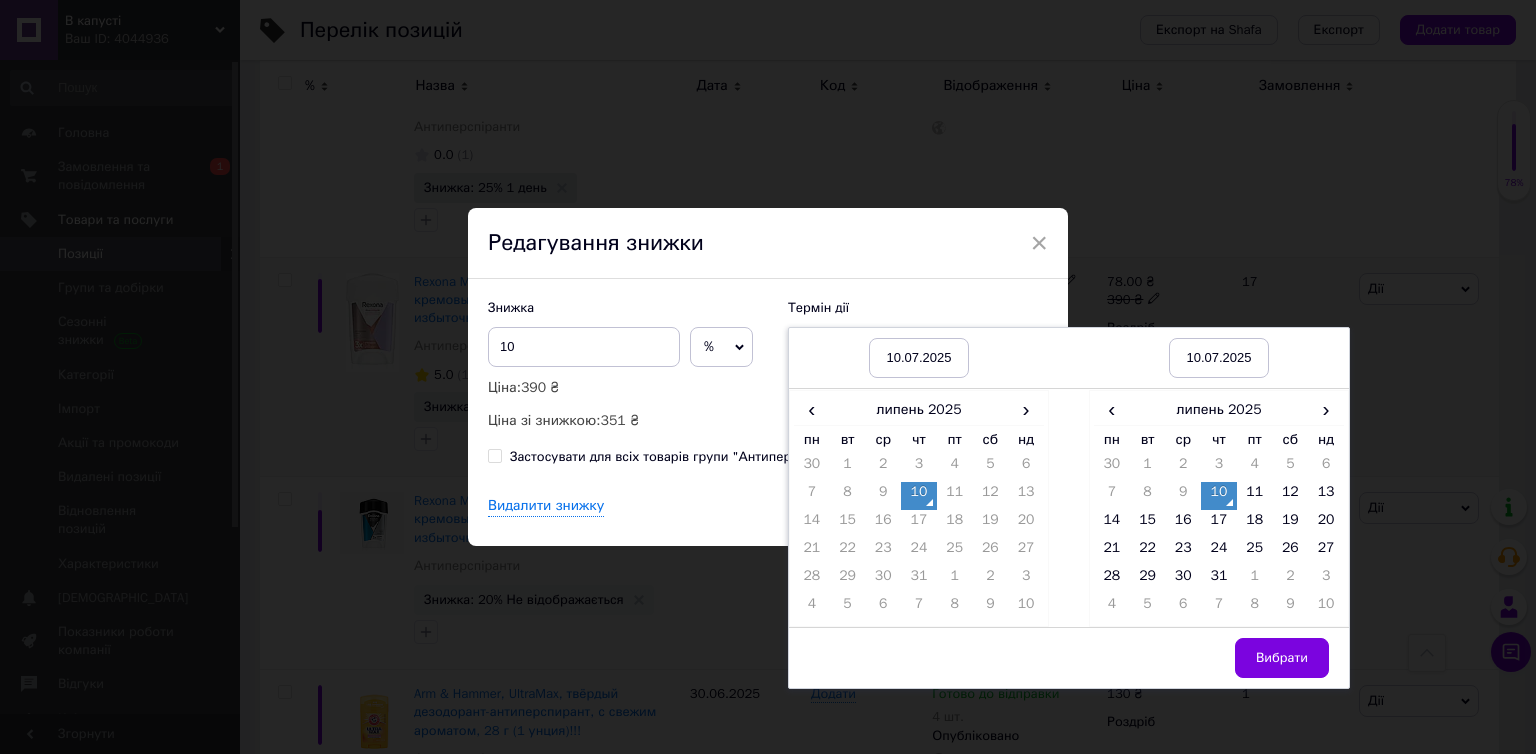 click on "Редагування знижки" at bounding box center [768, 244] 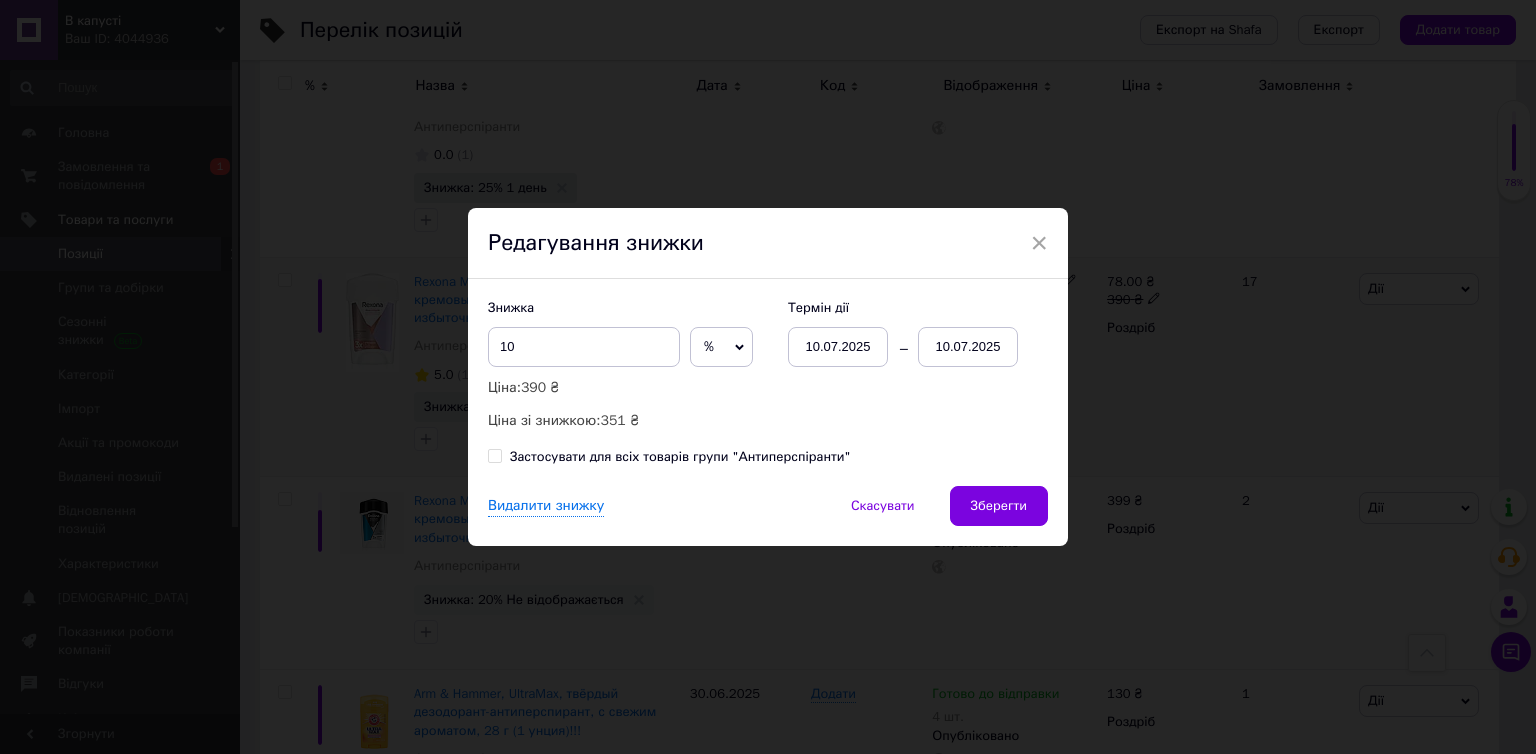 click on "Редагування знижки" at bounding box center (768, 244) 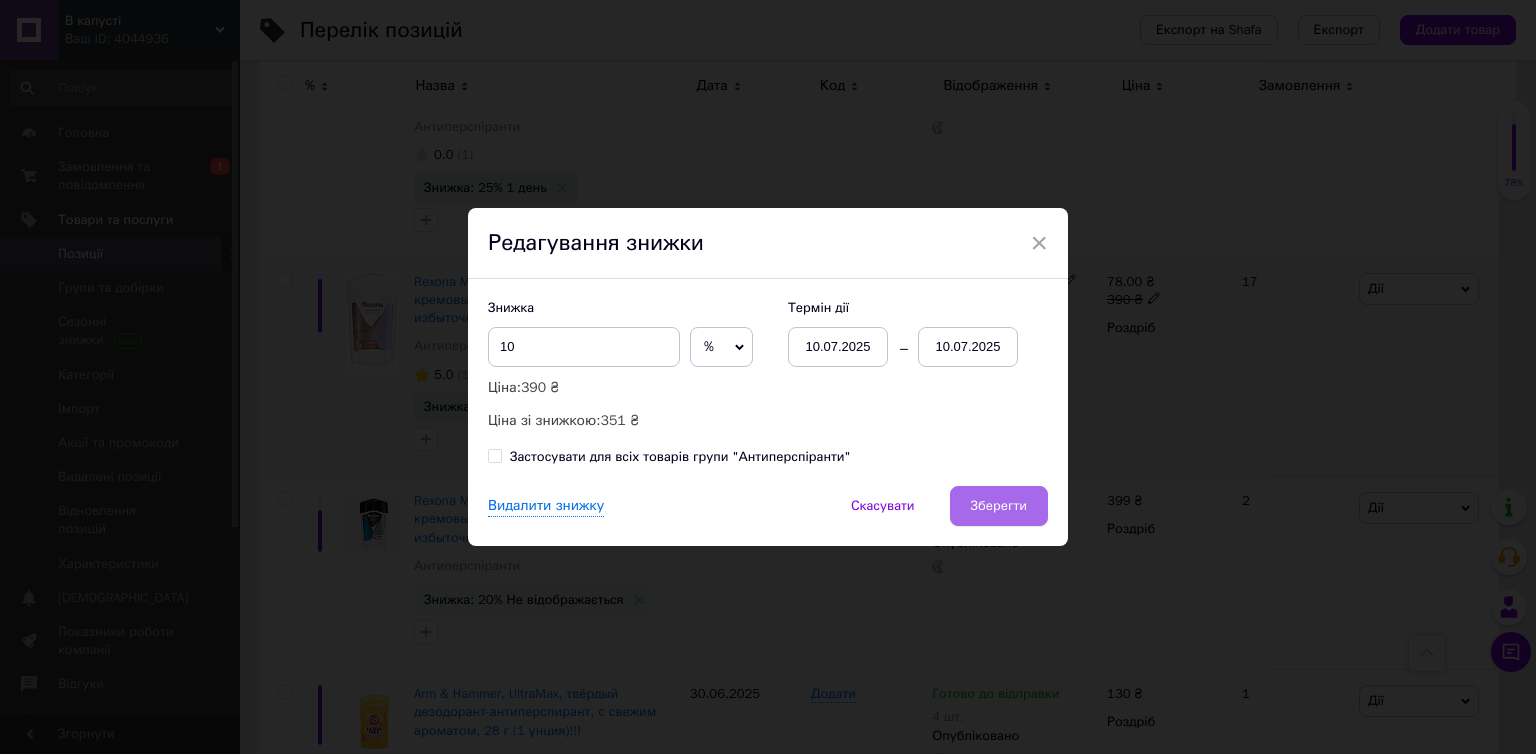 click on "Зберегти" at bounding box center (999, 506) 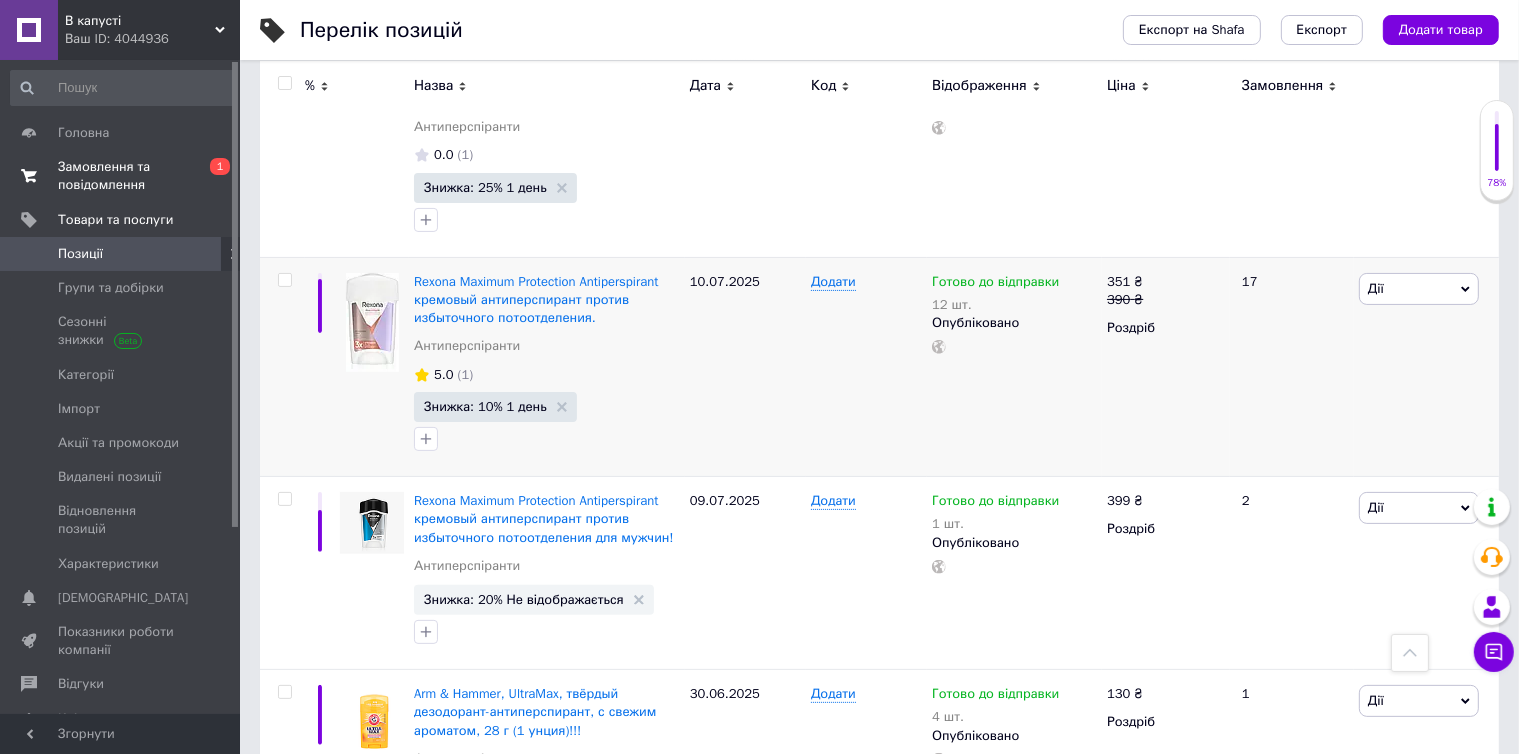 click on "Замовлення та повідомлення" at bounding box center [121, 176] 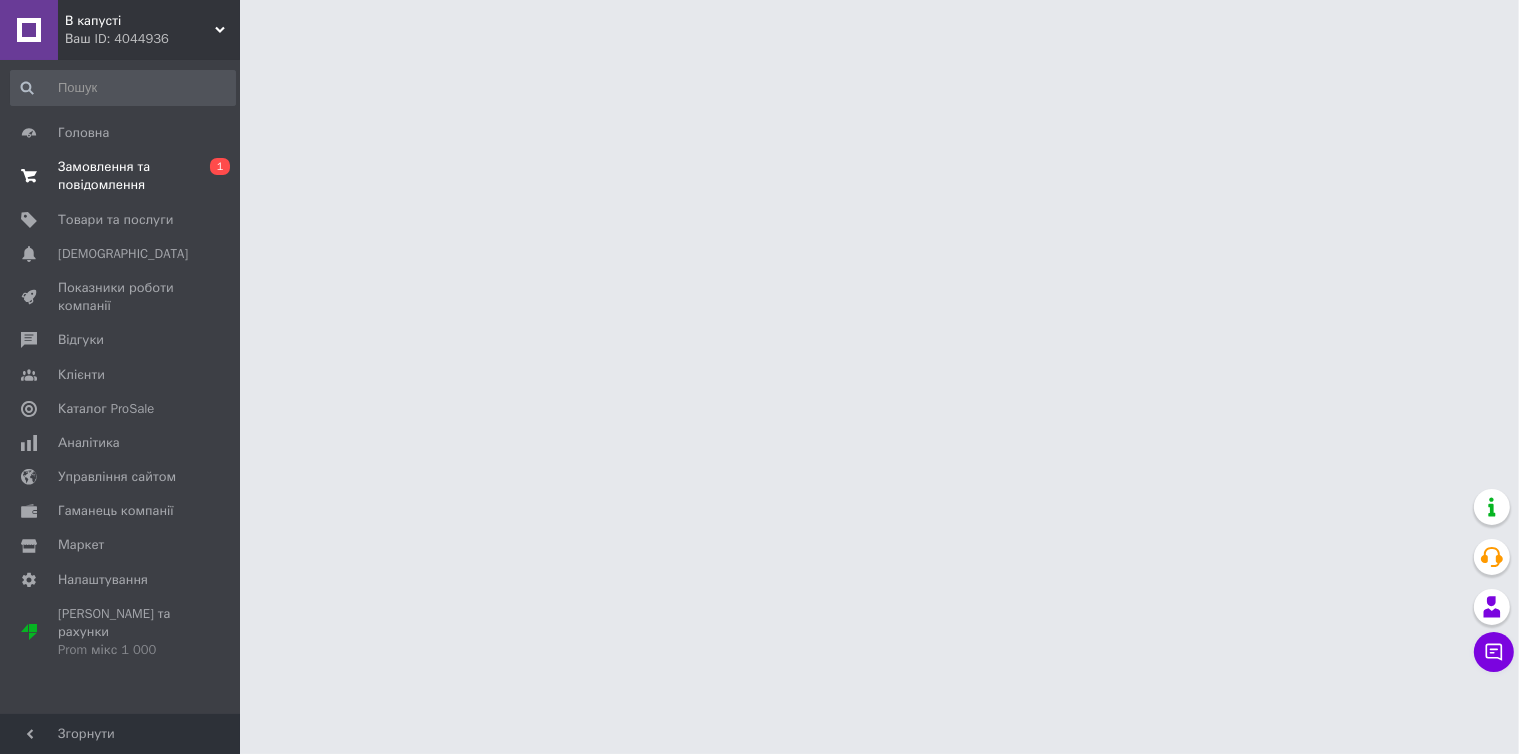 scroll, scrollTop: 0, scrollLeft: 0, axis: both 